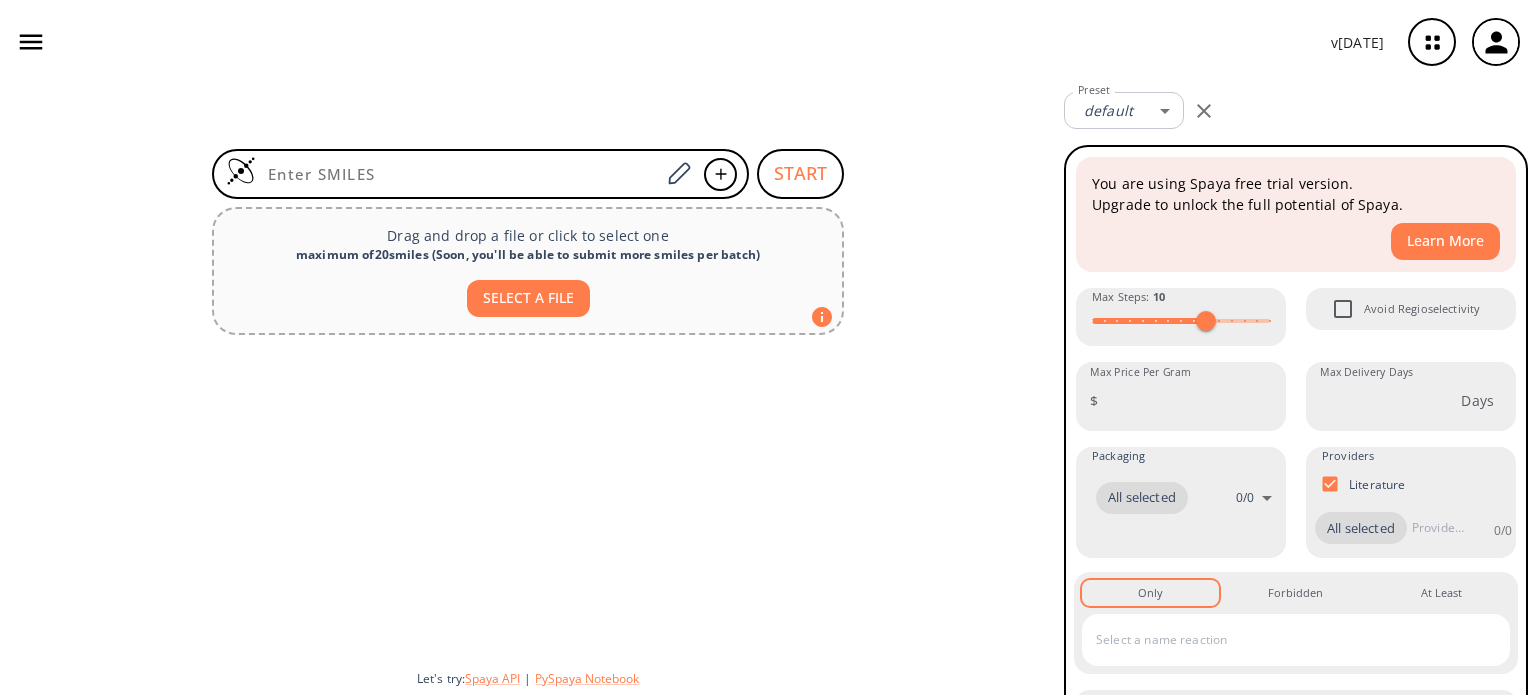scroll, scrollTop: 0, scrollLeft: 0, axis: both 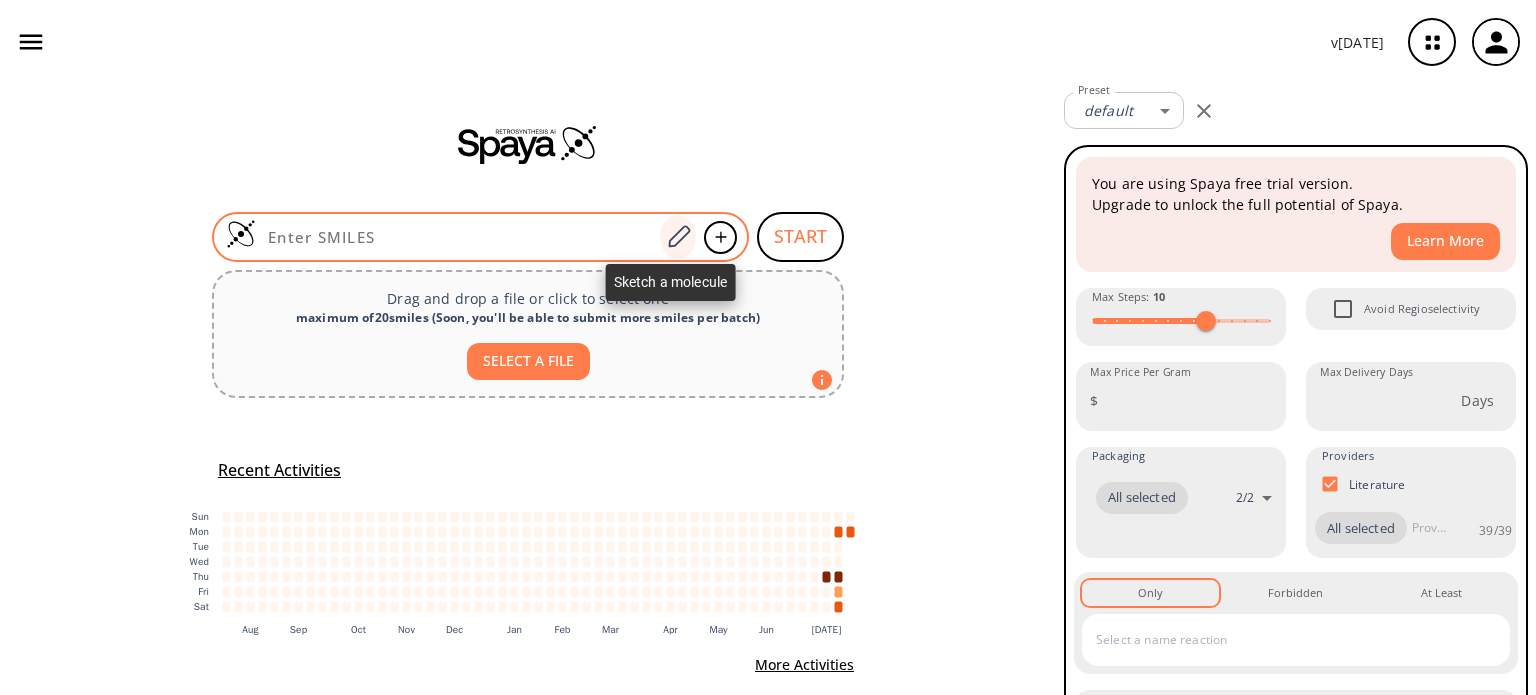 click 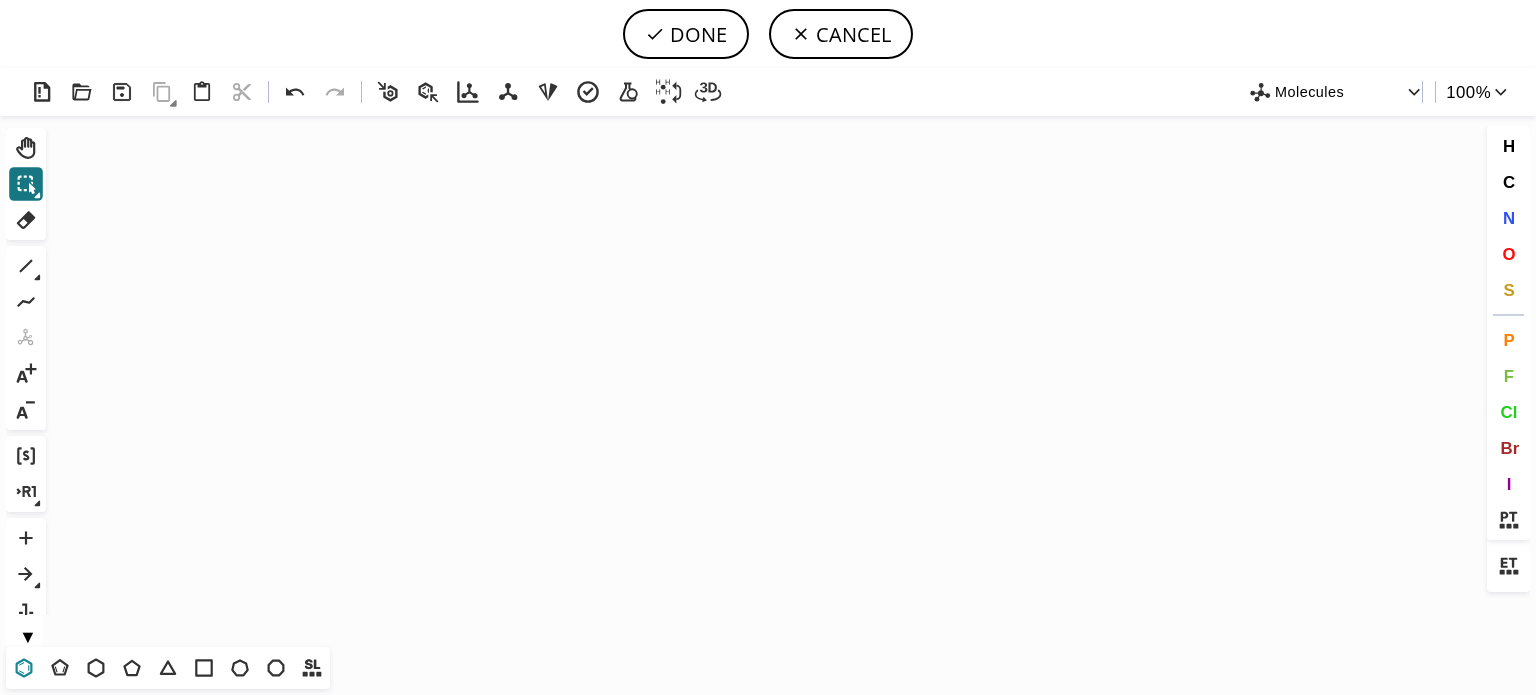 click 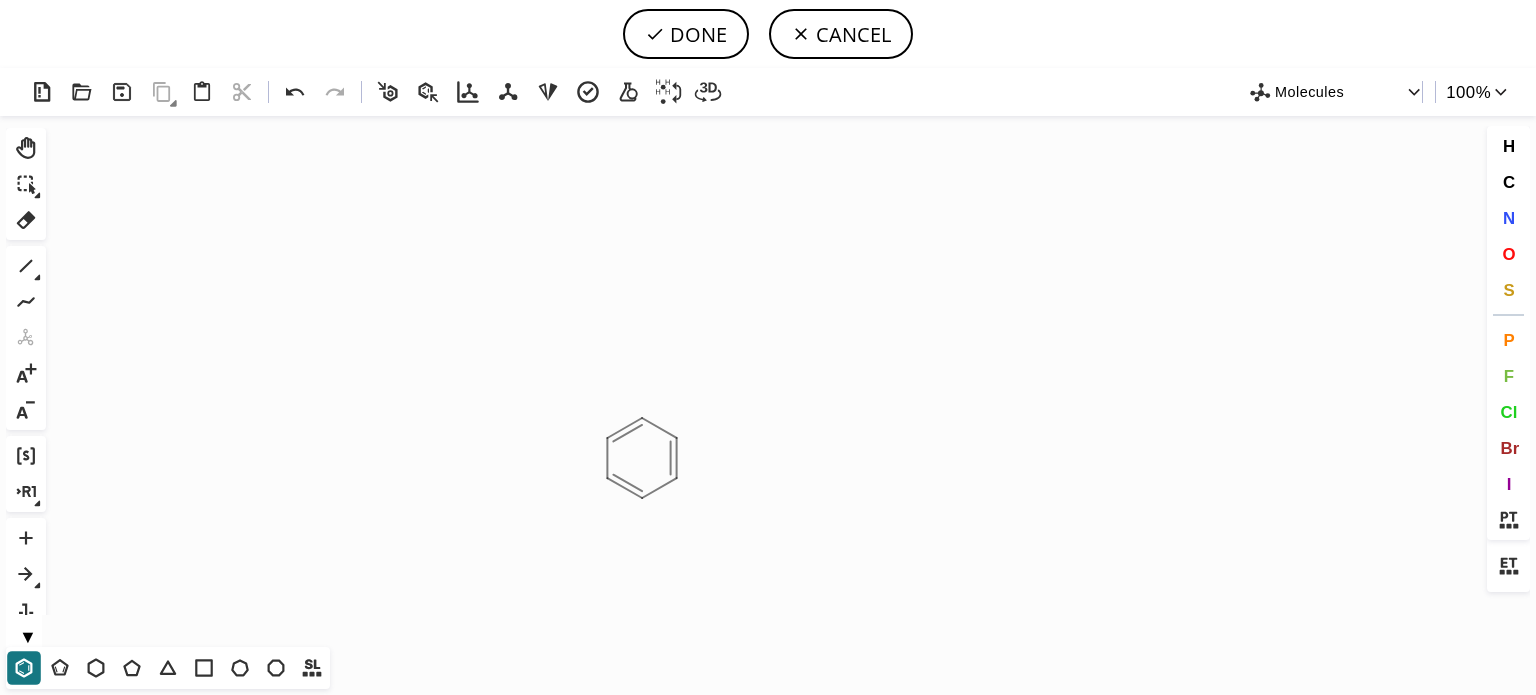 click on "Created with [PERSON_NAME] 2.3.0" 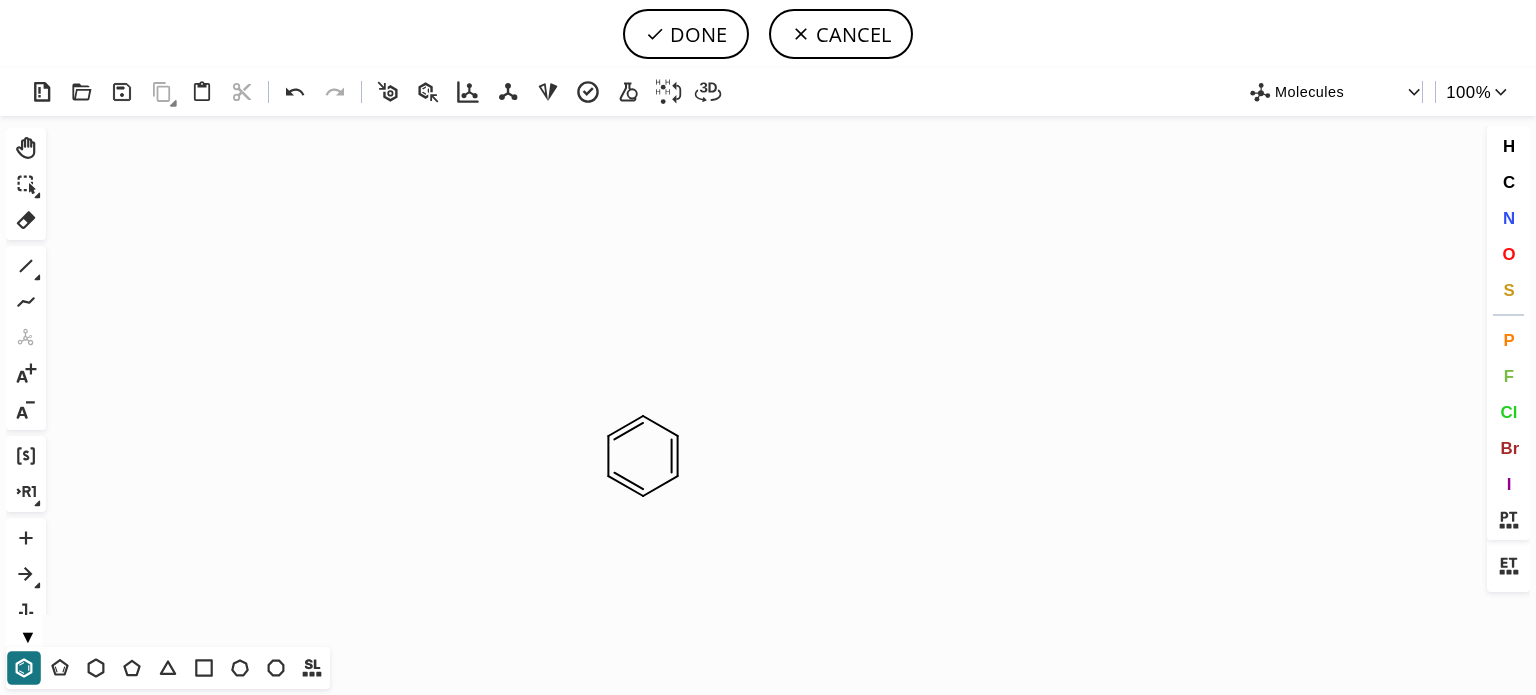 drag, startPoint x: 28, startPoint y: 271, endPoint x: 365, endPoint y: 258, distance: 337.25064 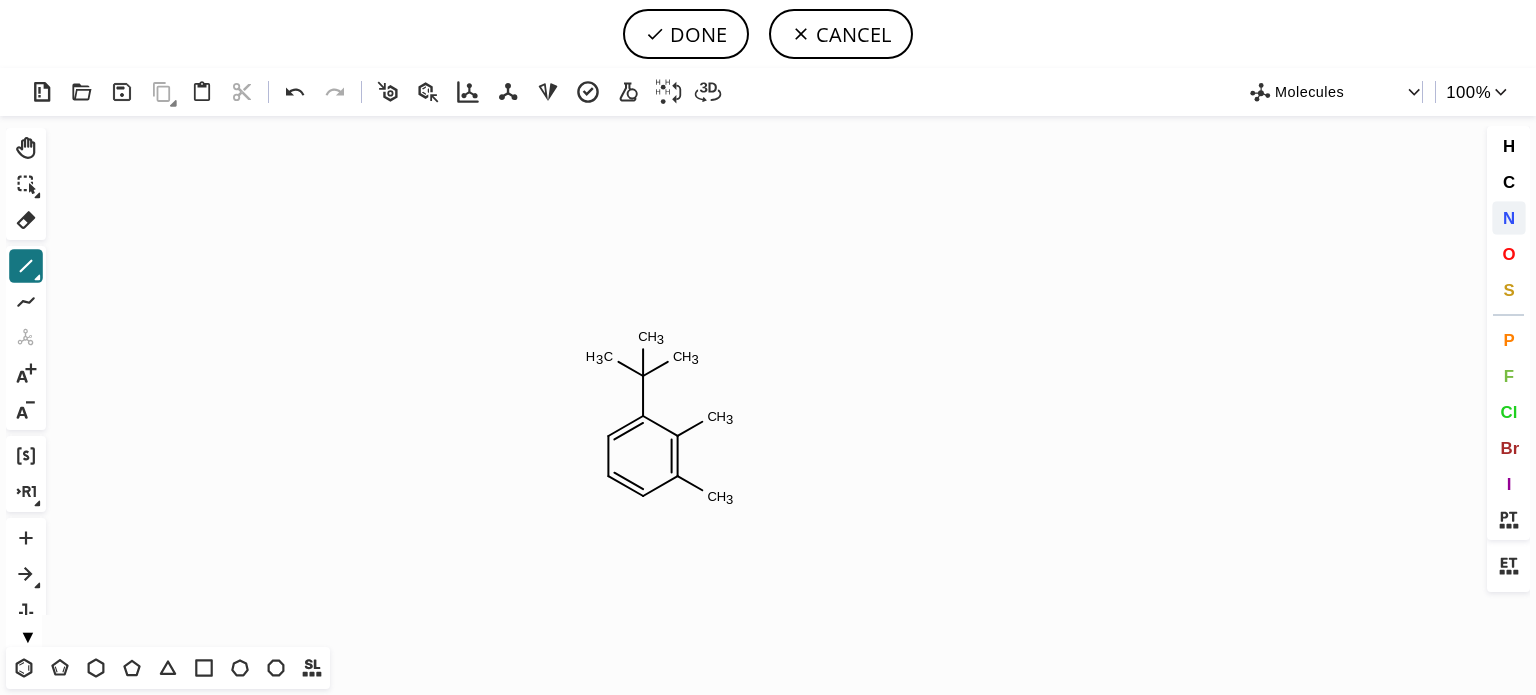 click on "N" at bounding box center (1508, 217) 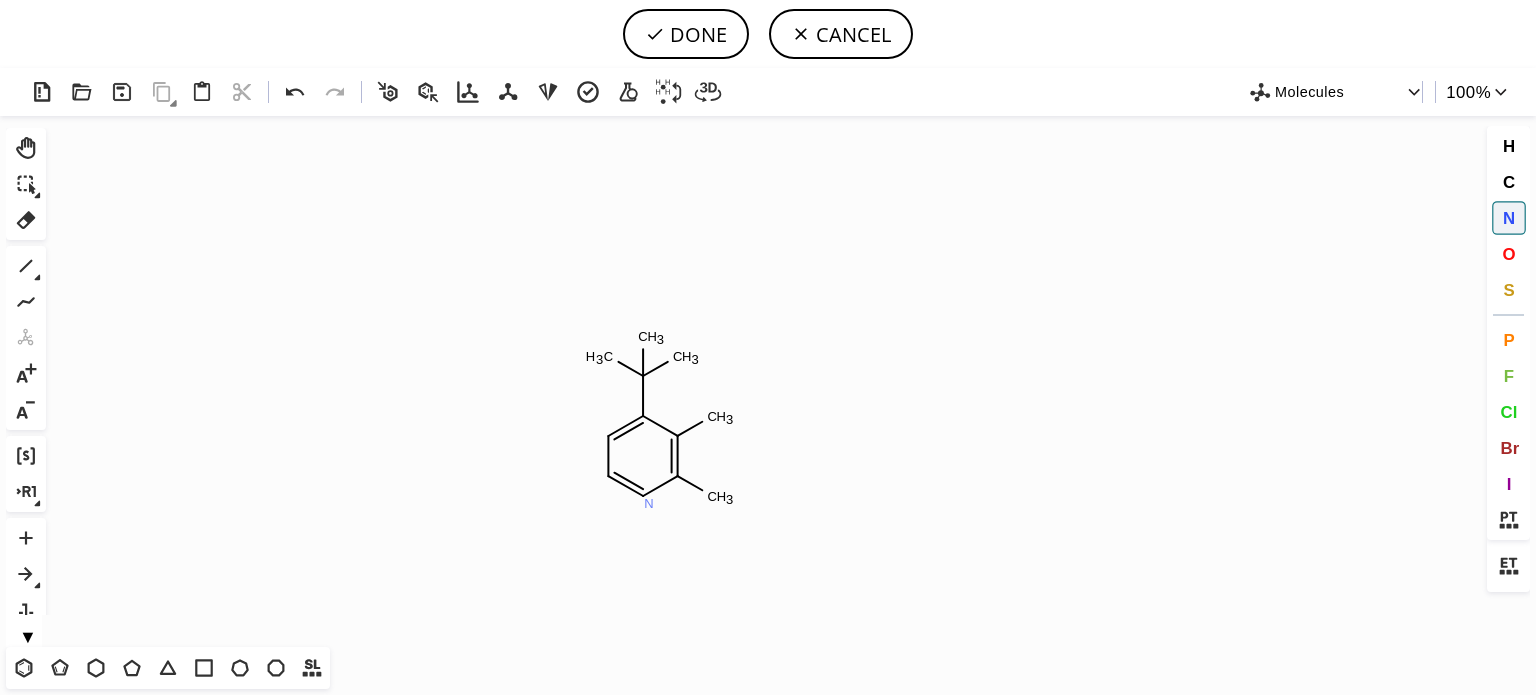 click on "N" 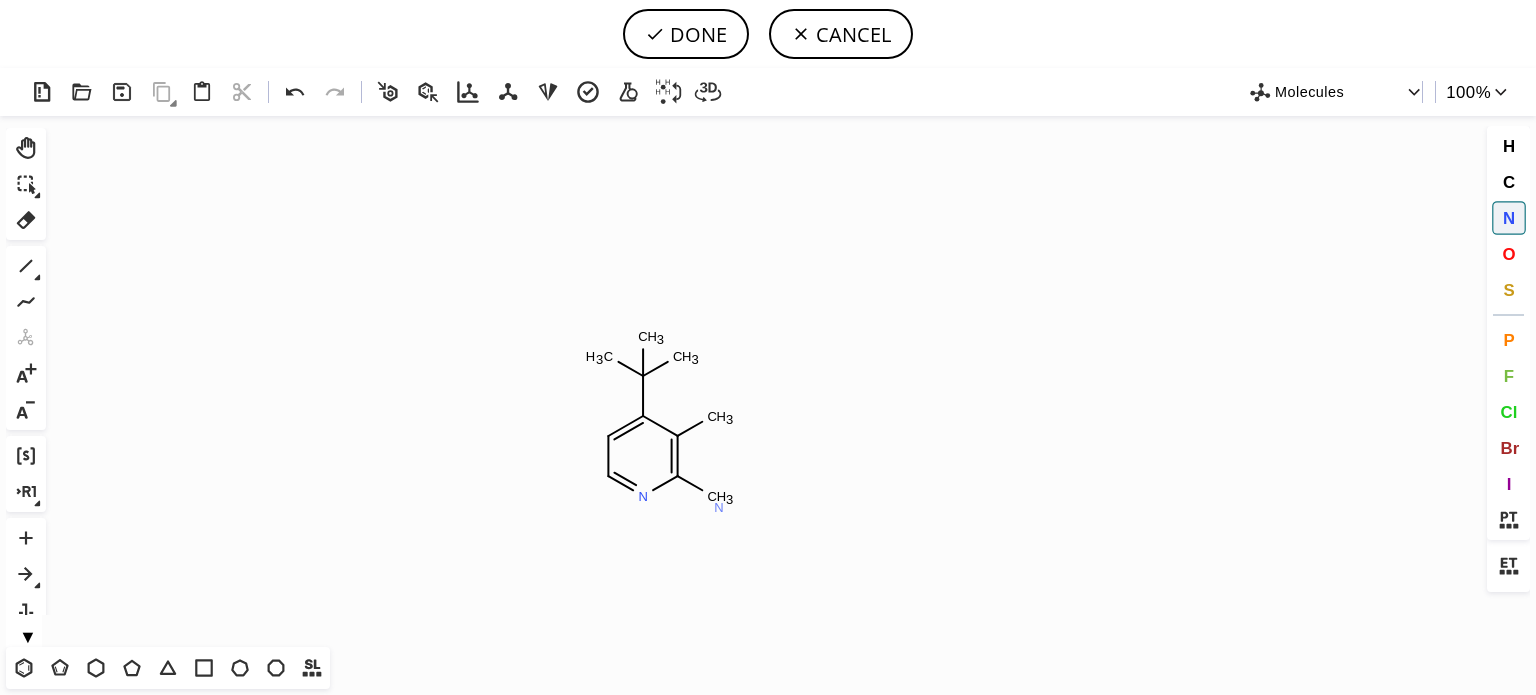 click on "N" 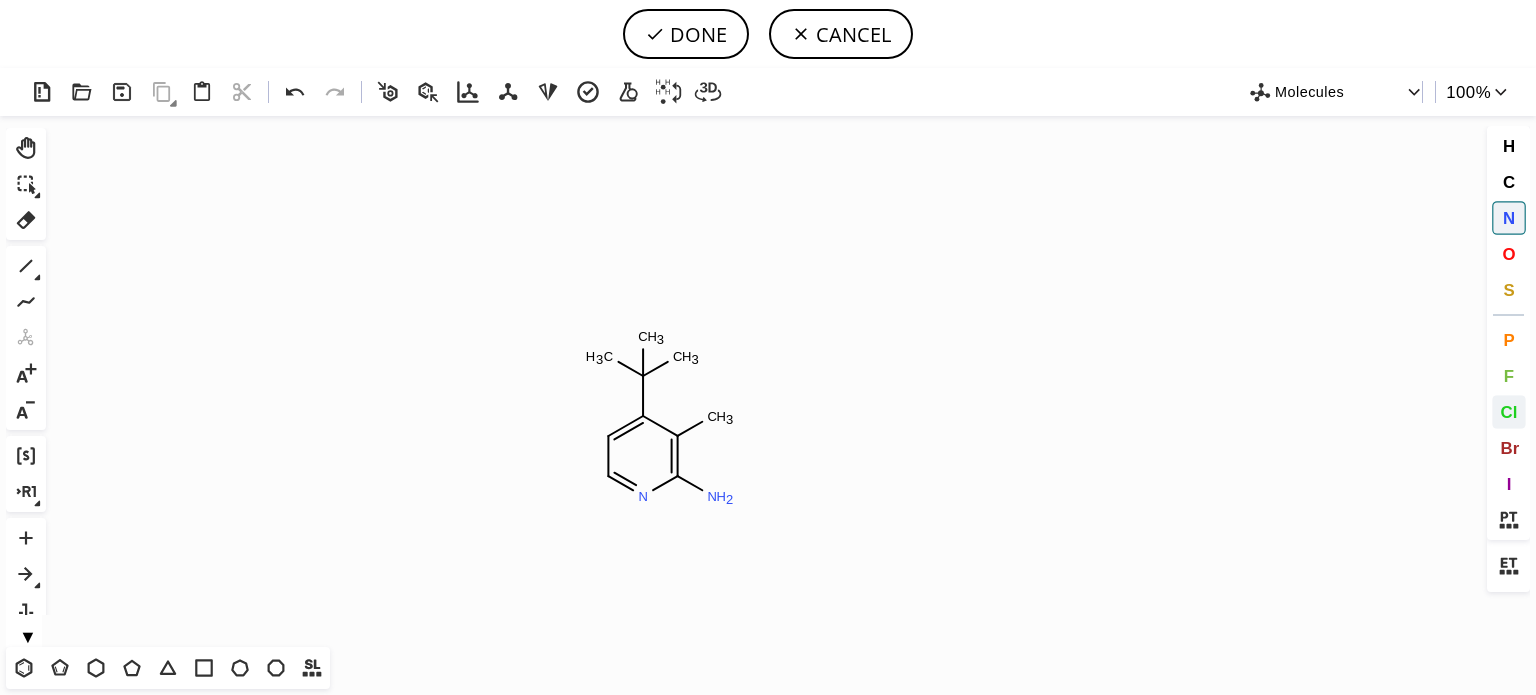 click on "Cl" at bounding box center (1508, 411) 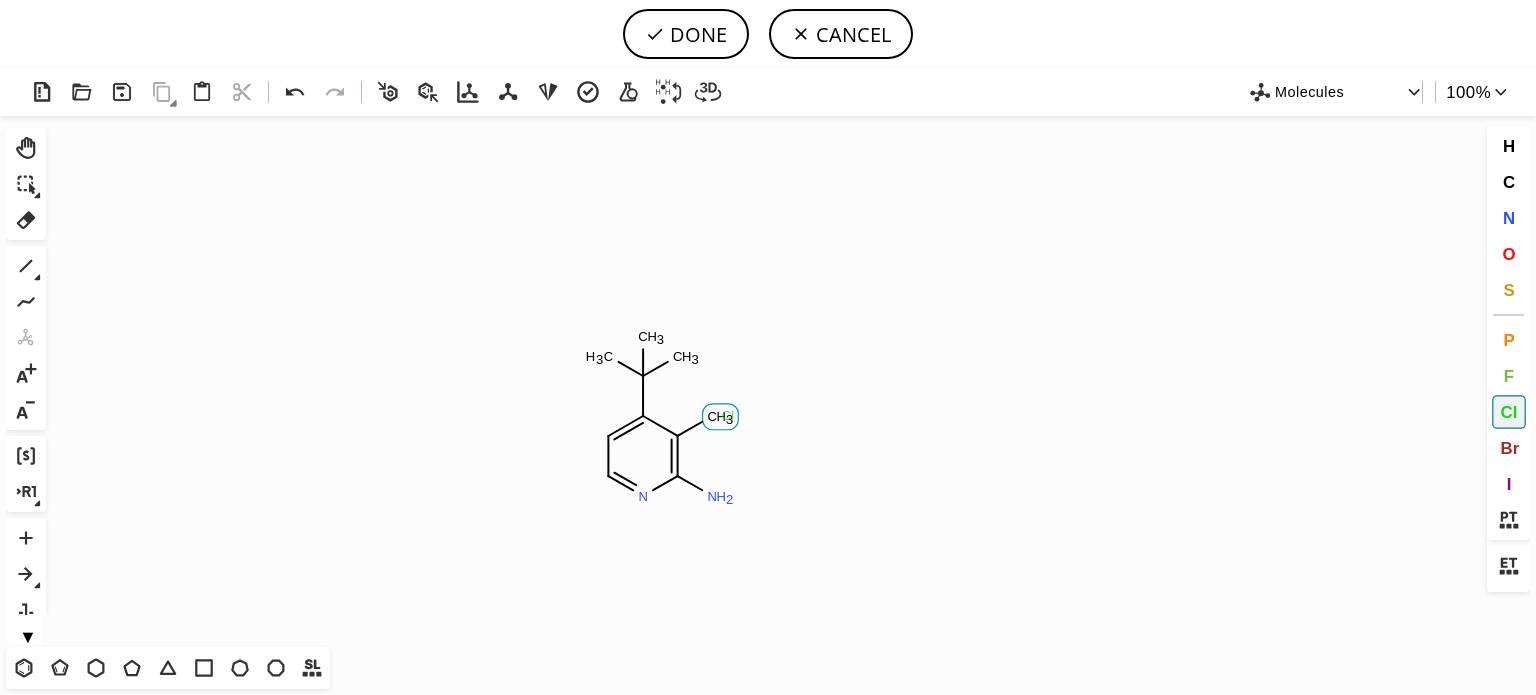 click on "Cl" 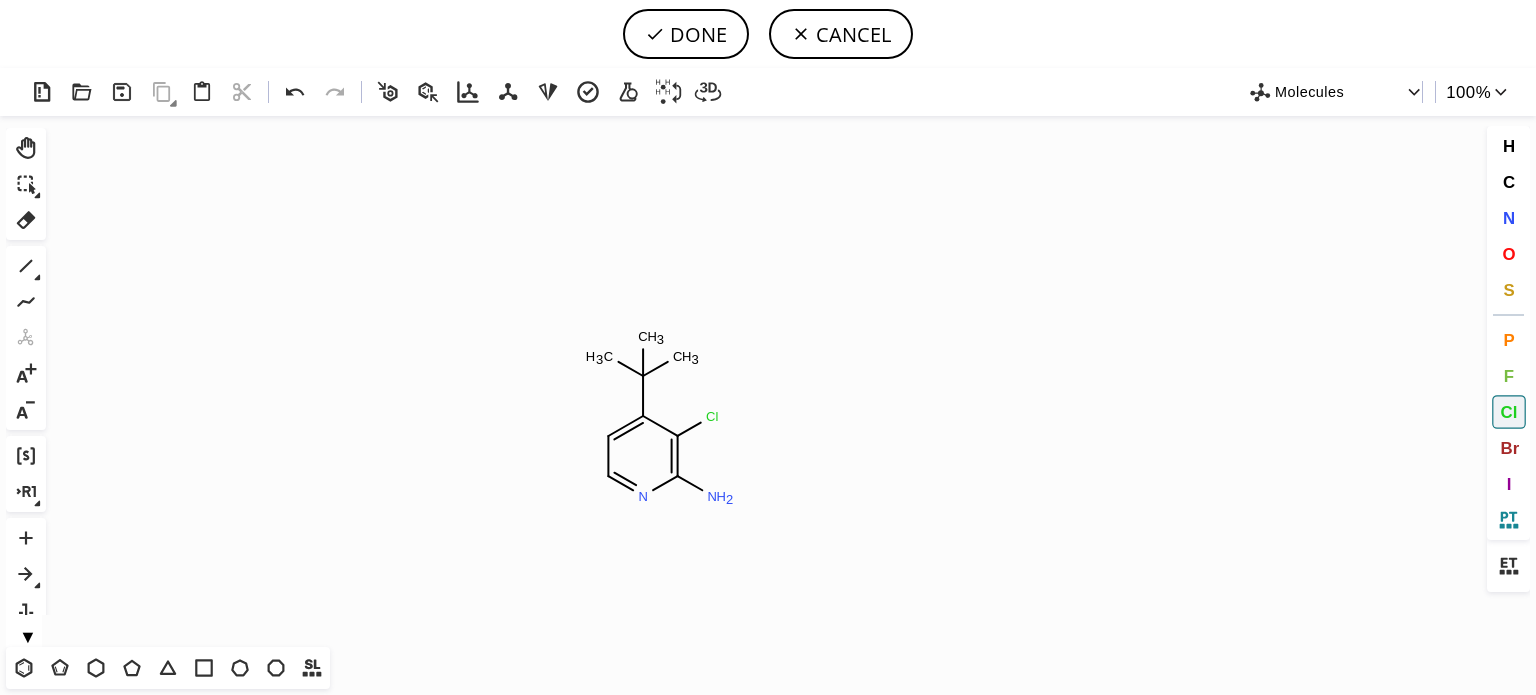 click 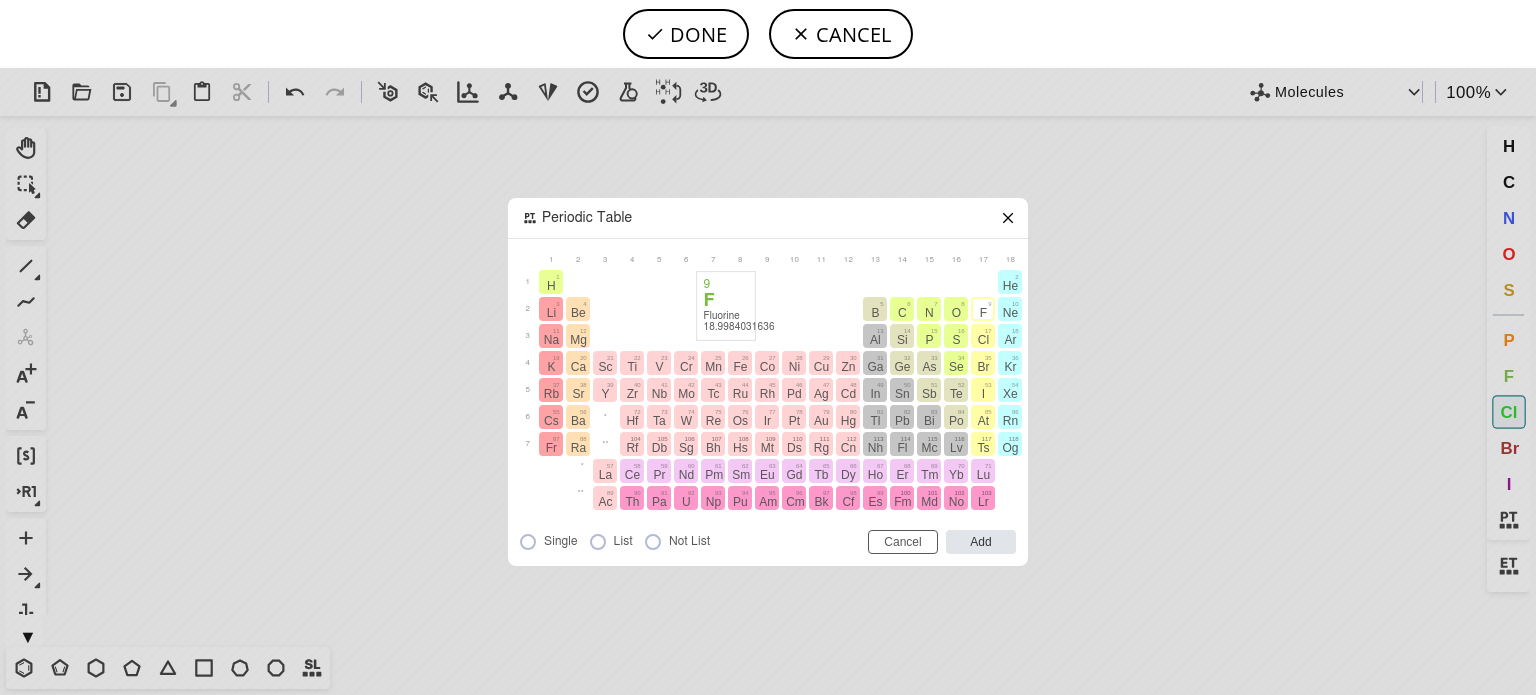 click on "F" at bounding box center [983, 313] 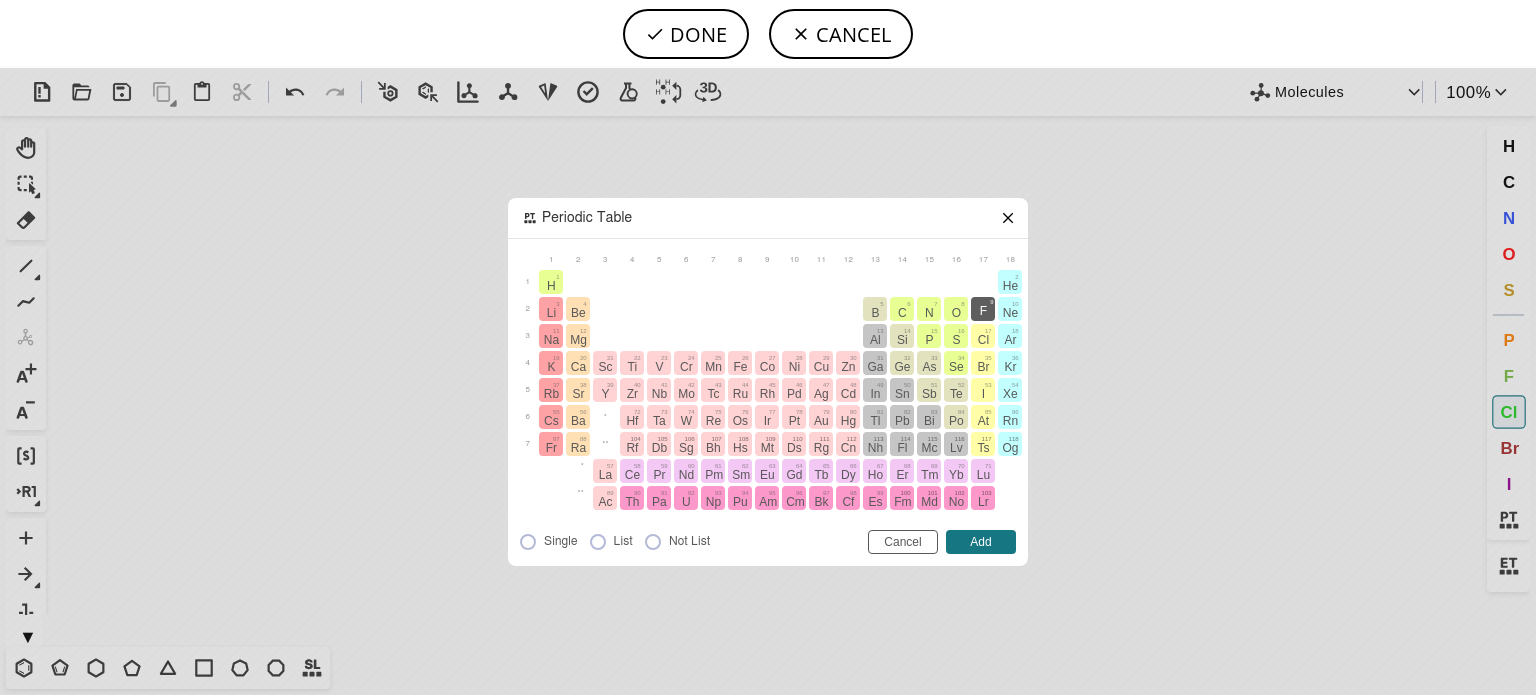 click 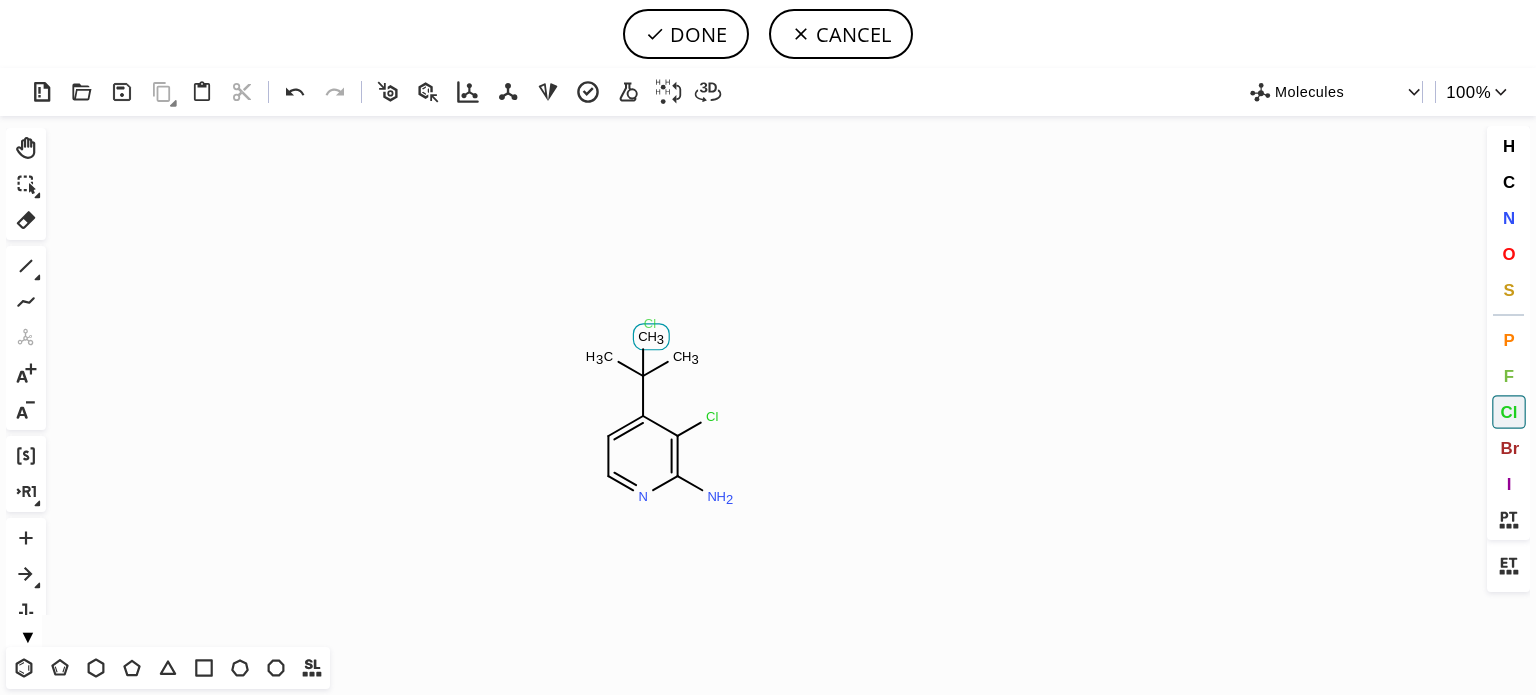 click on "Cl" 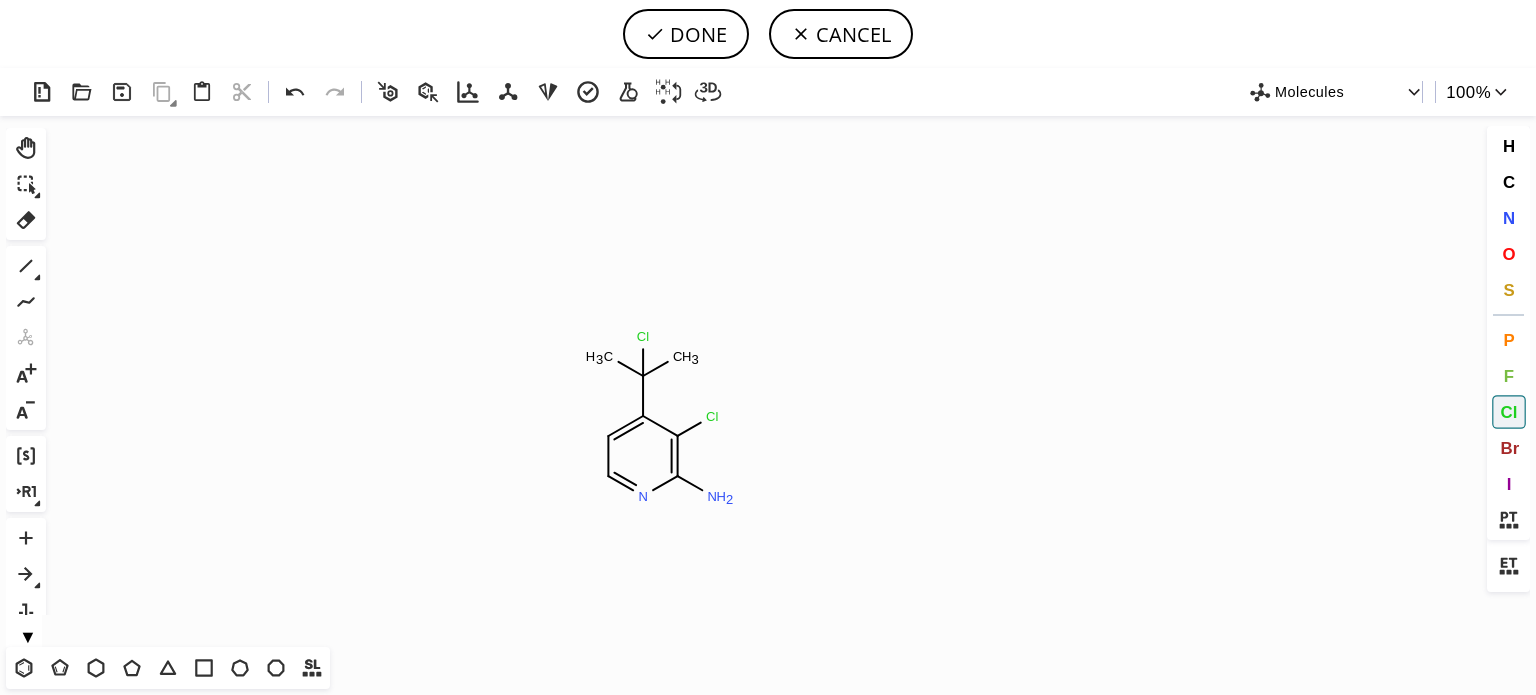 click on "Cl" at bounding box center (1508, 411) 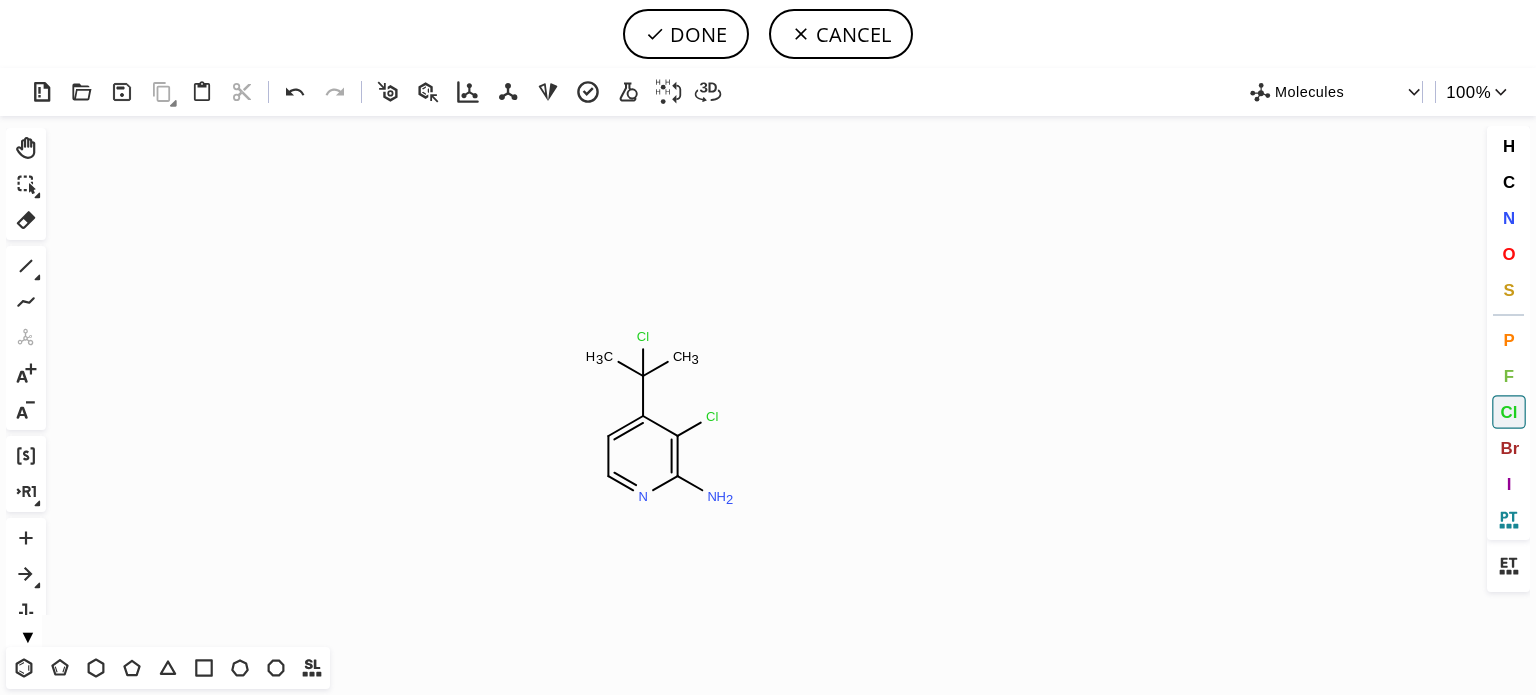 click 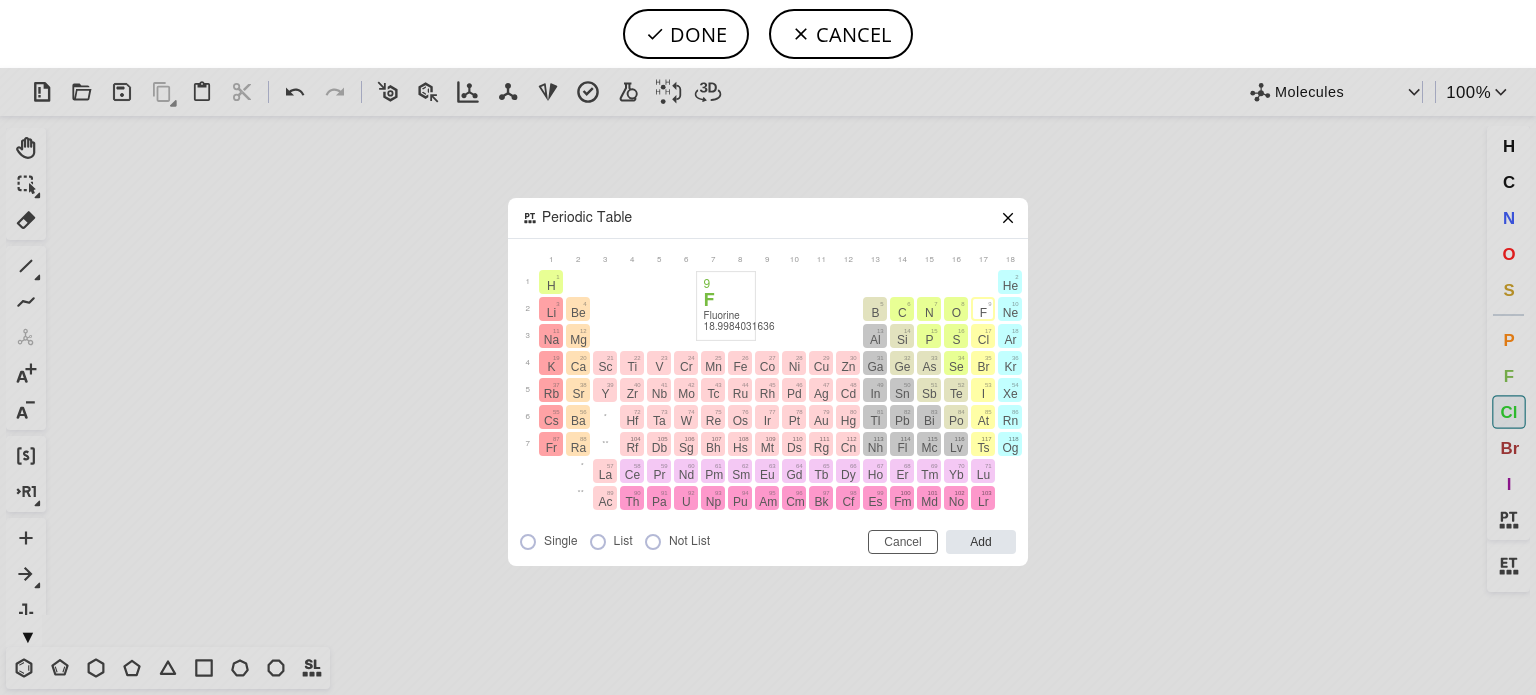click on "F" at bounding box center (983, 313) 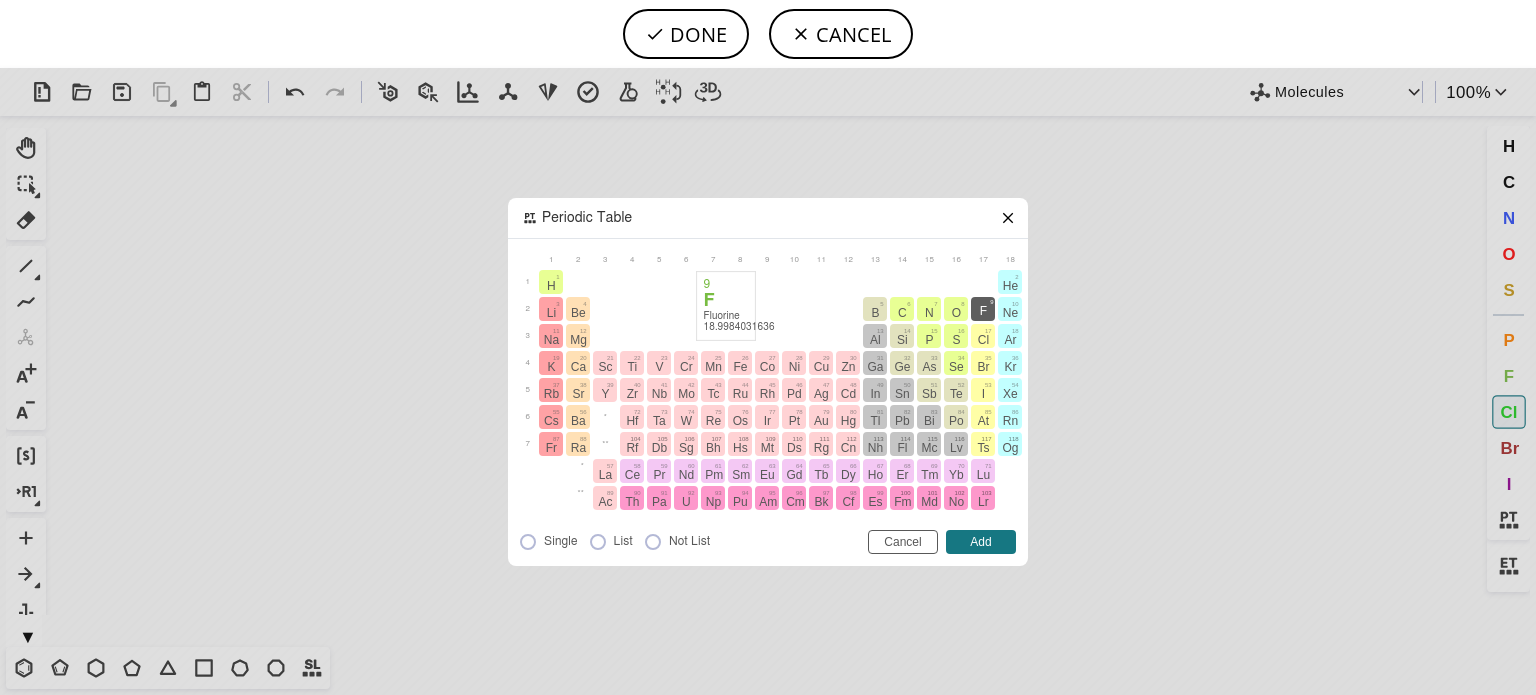 click on "F" at bounding box center [983, 311] 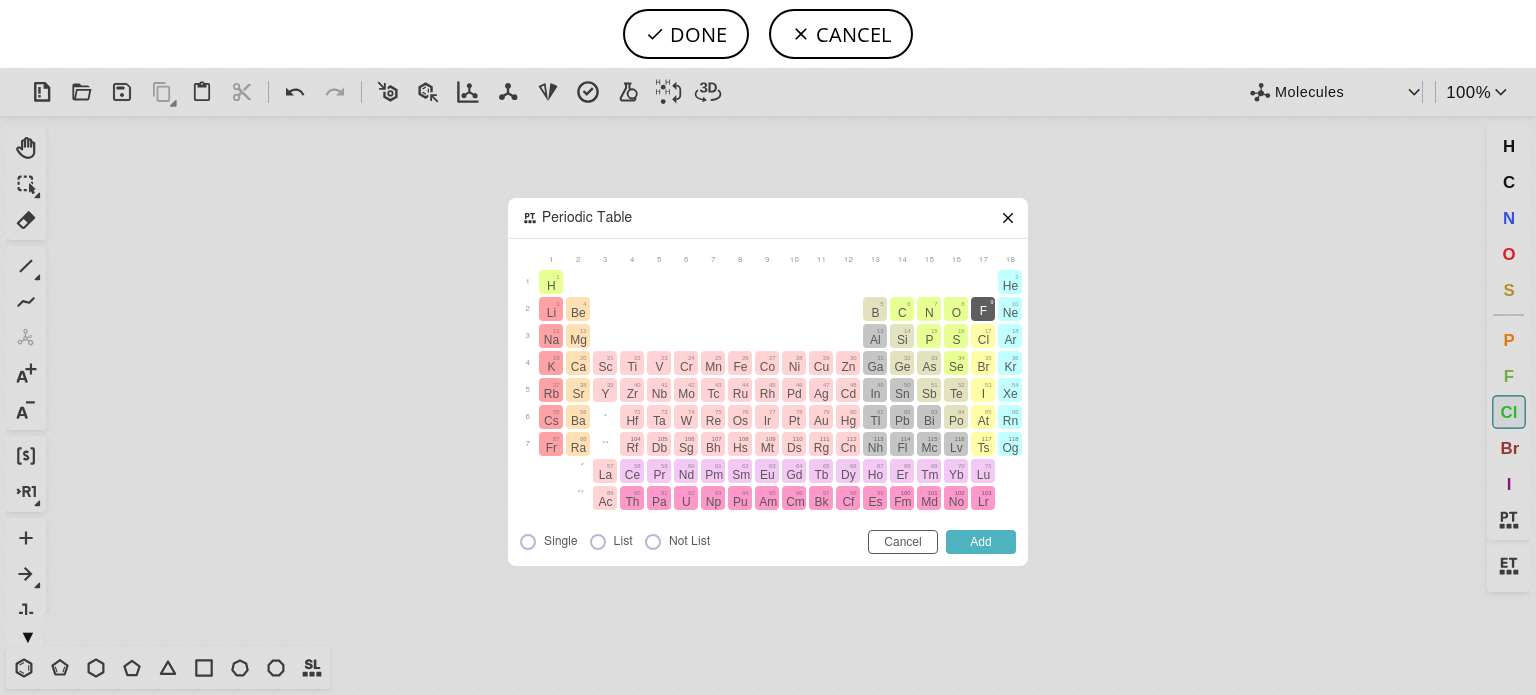 click on "Add" at bounding box center (981, 542) 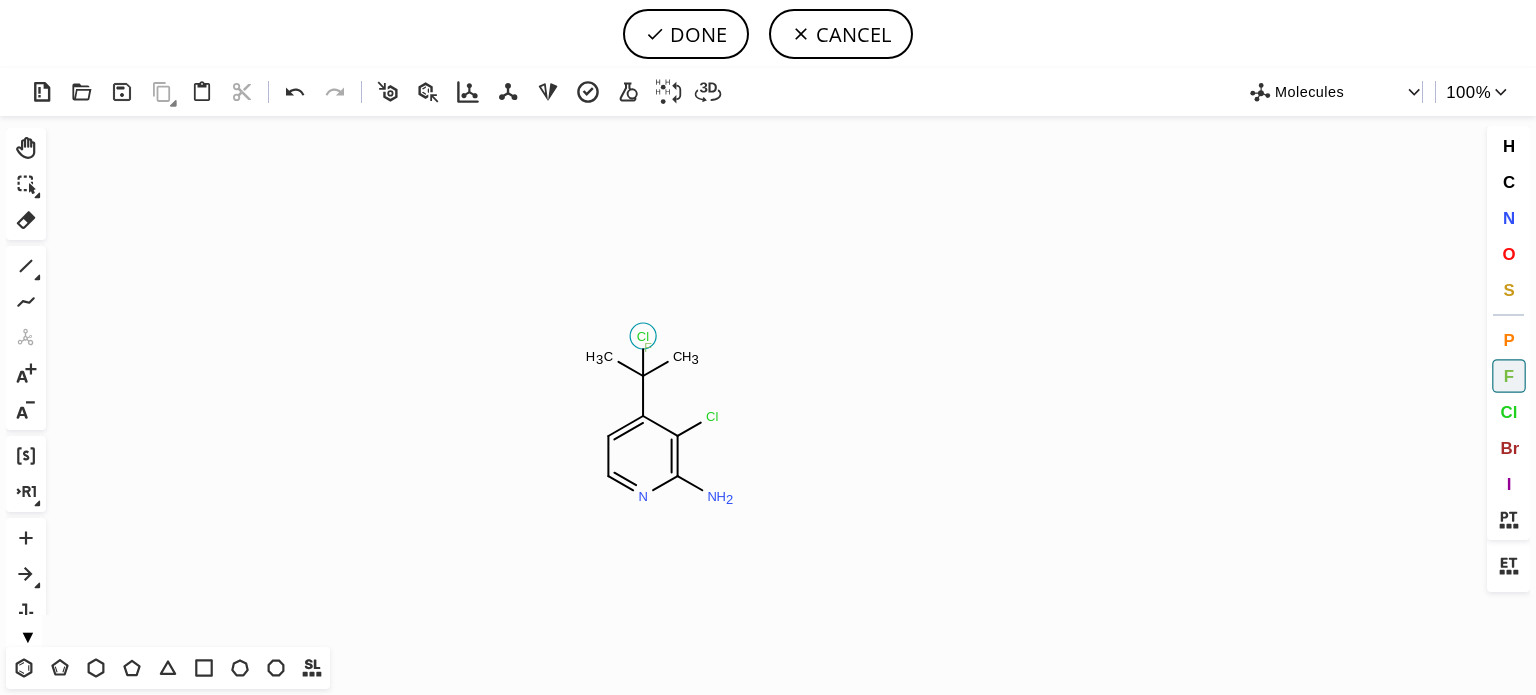 click on "F" 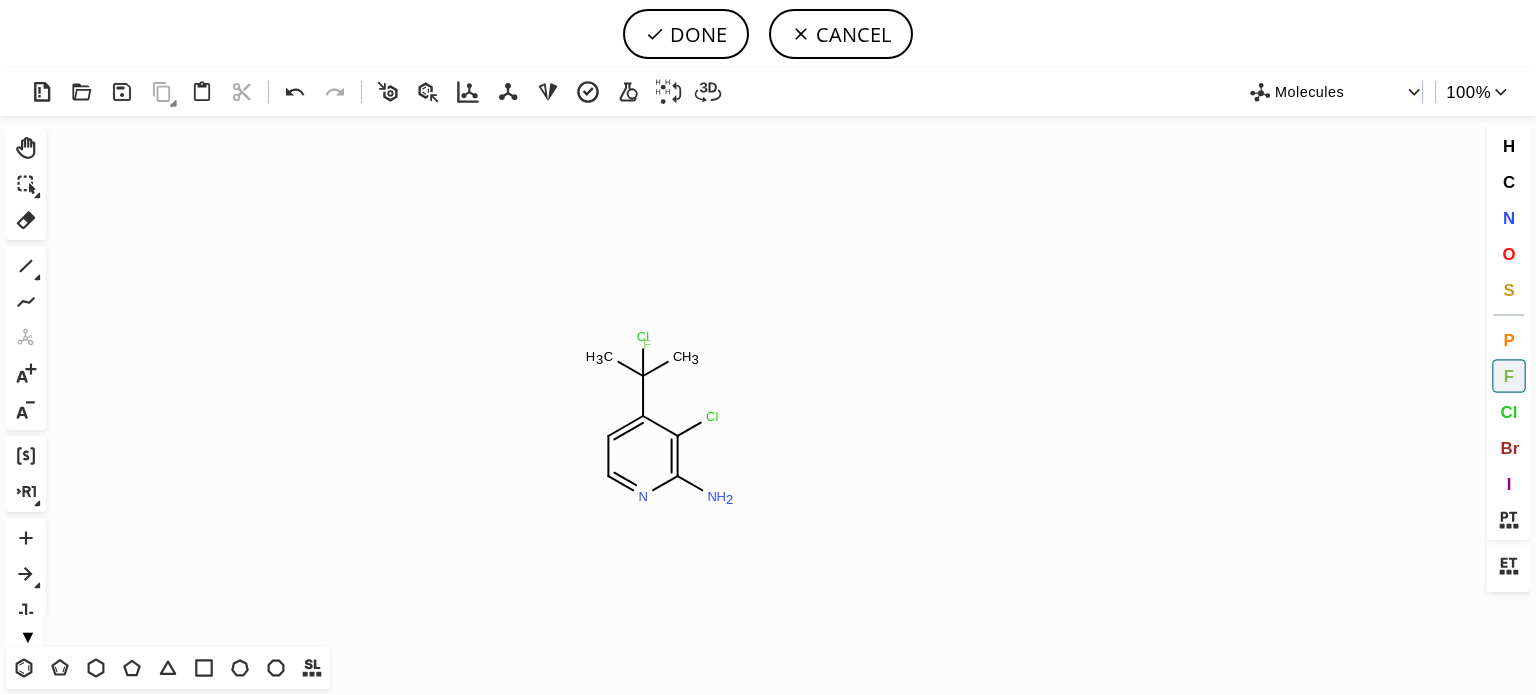 click on "F" 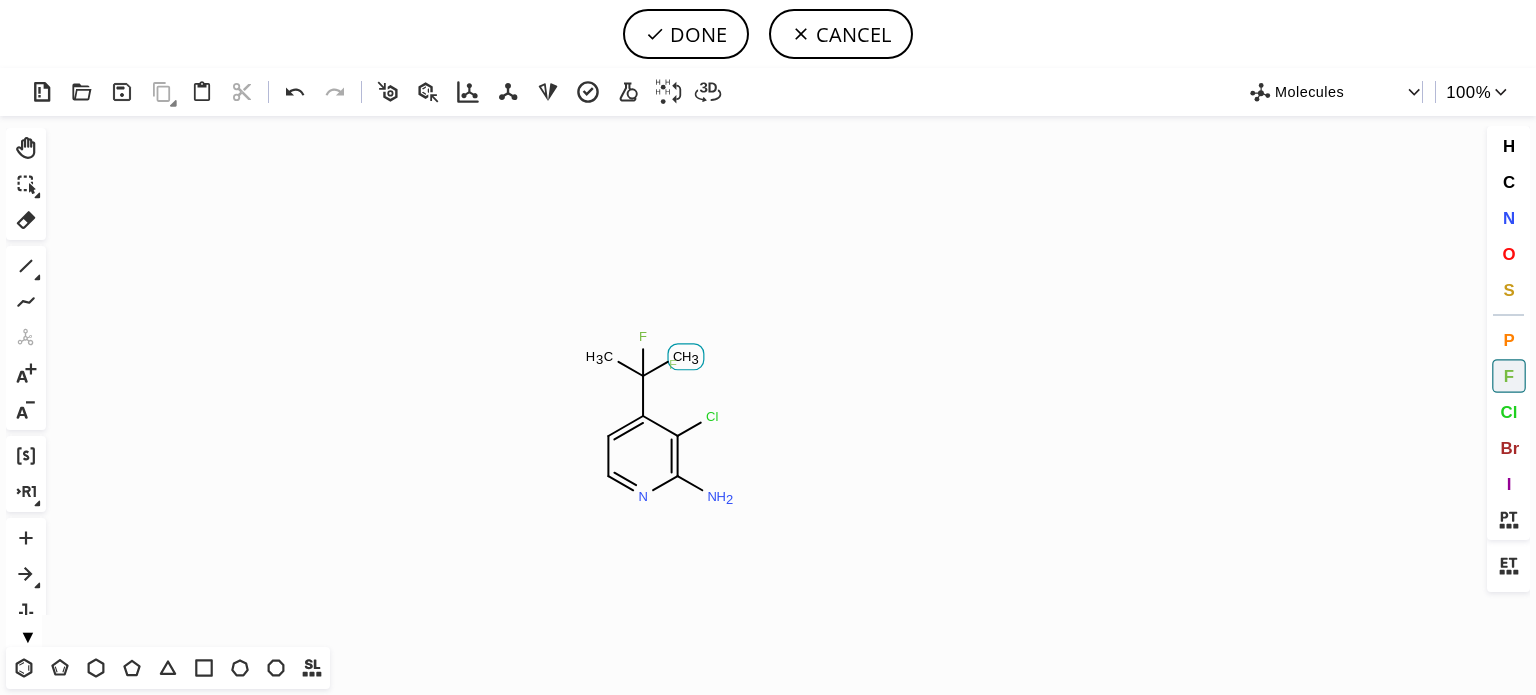 click on "F" 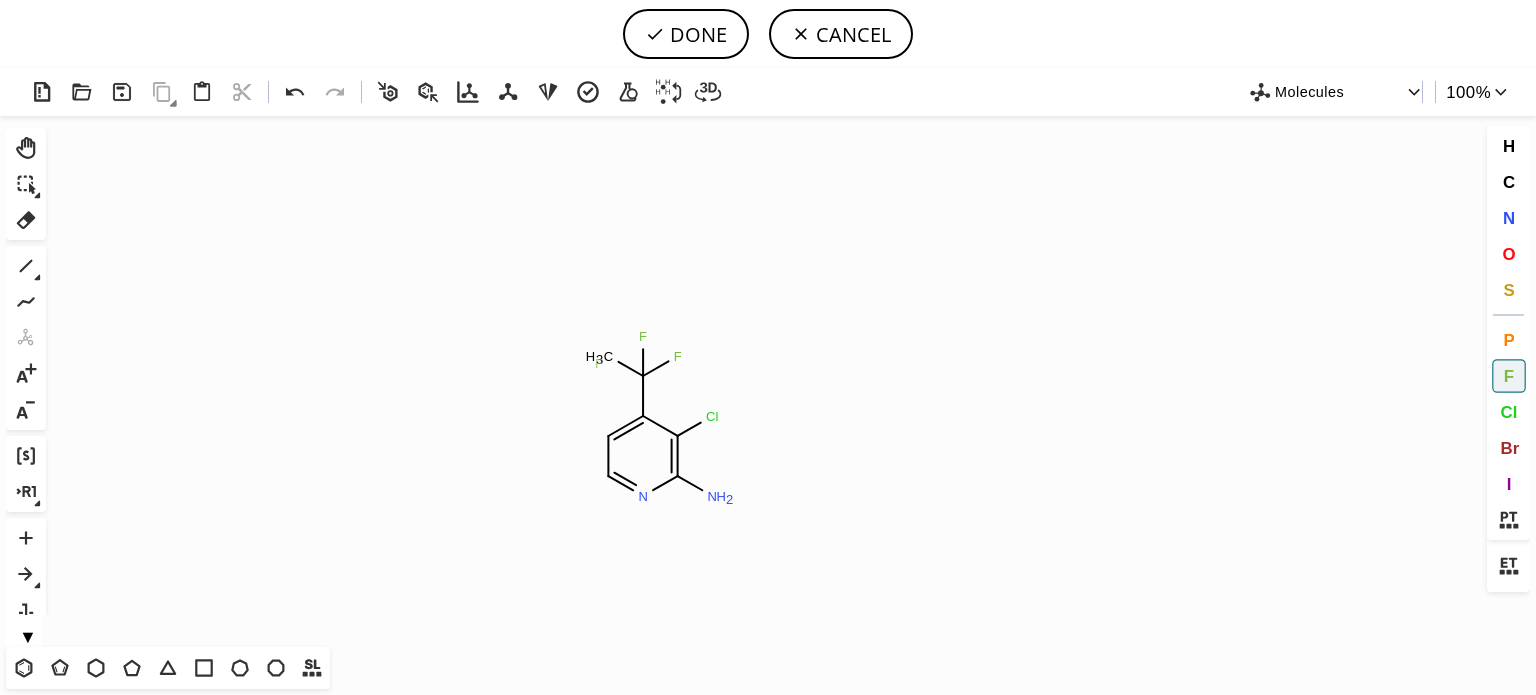 click on "F" 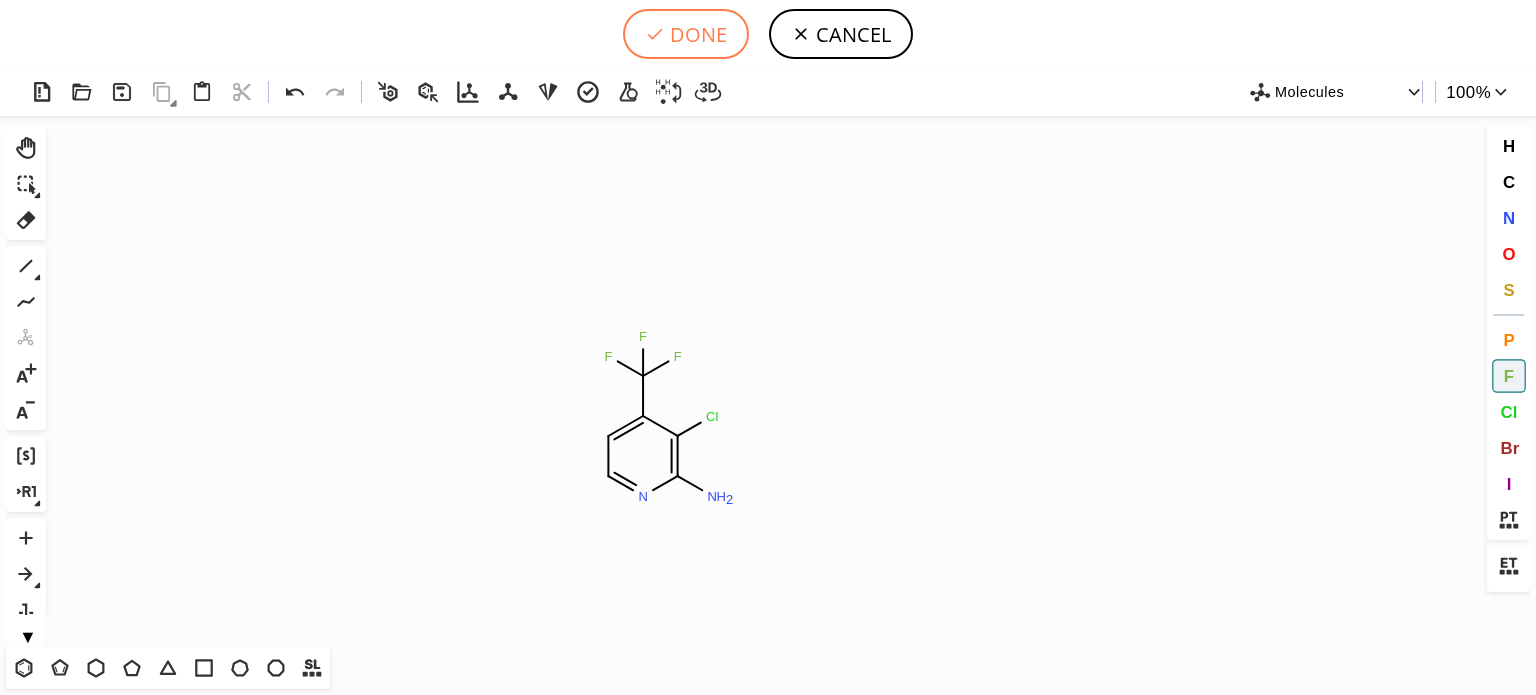 click on "DONE" at bounding box center [686, 34] 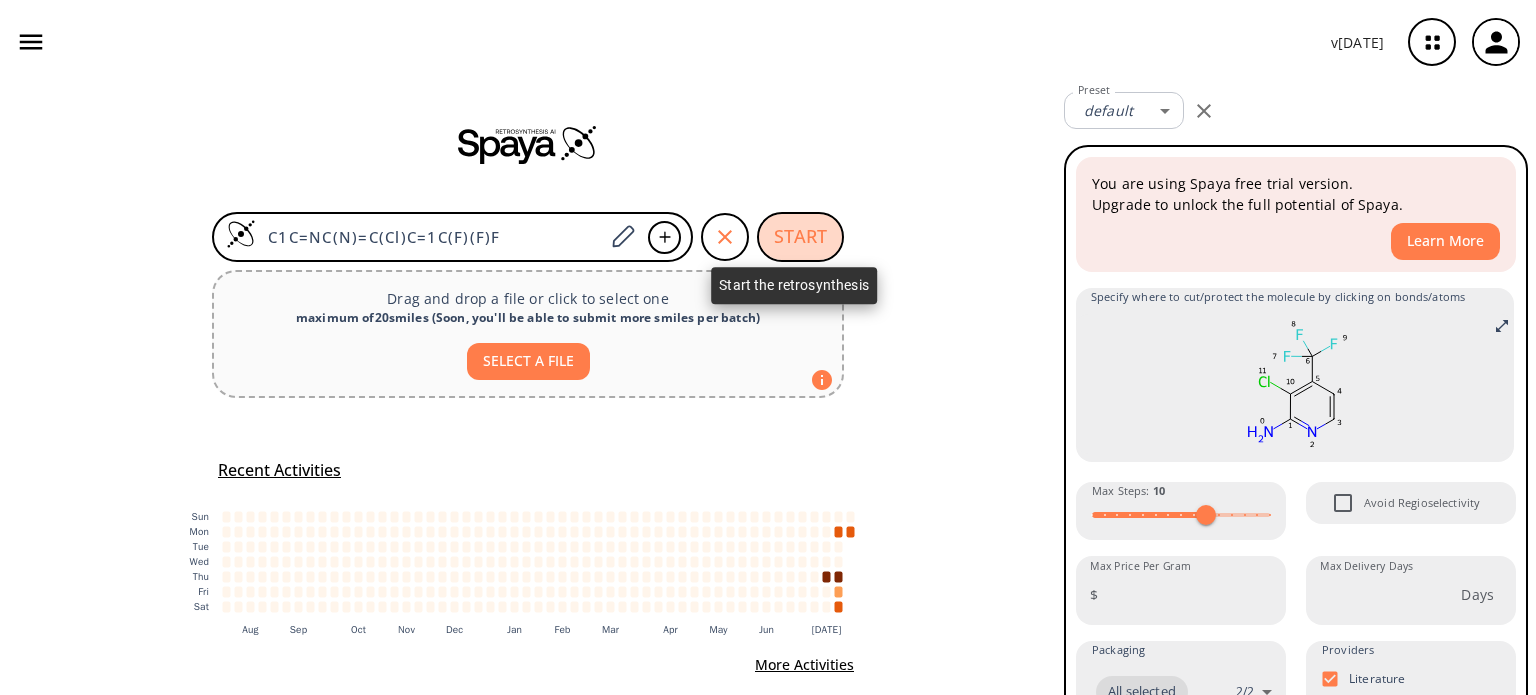 click on "START" at bounding box center (800, 237) 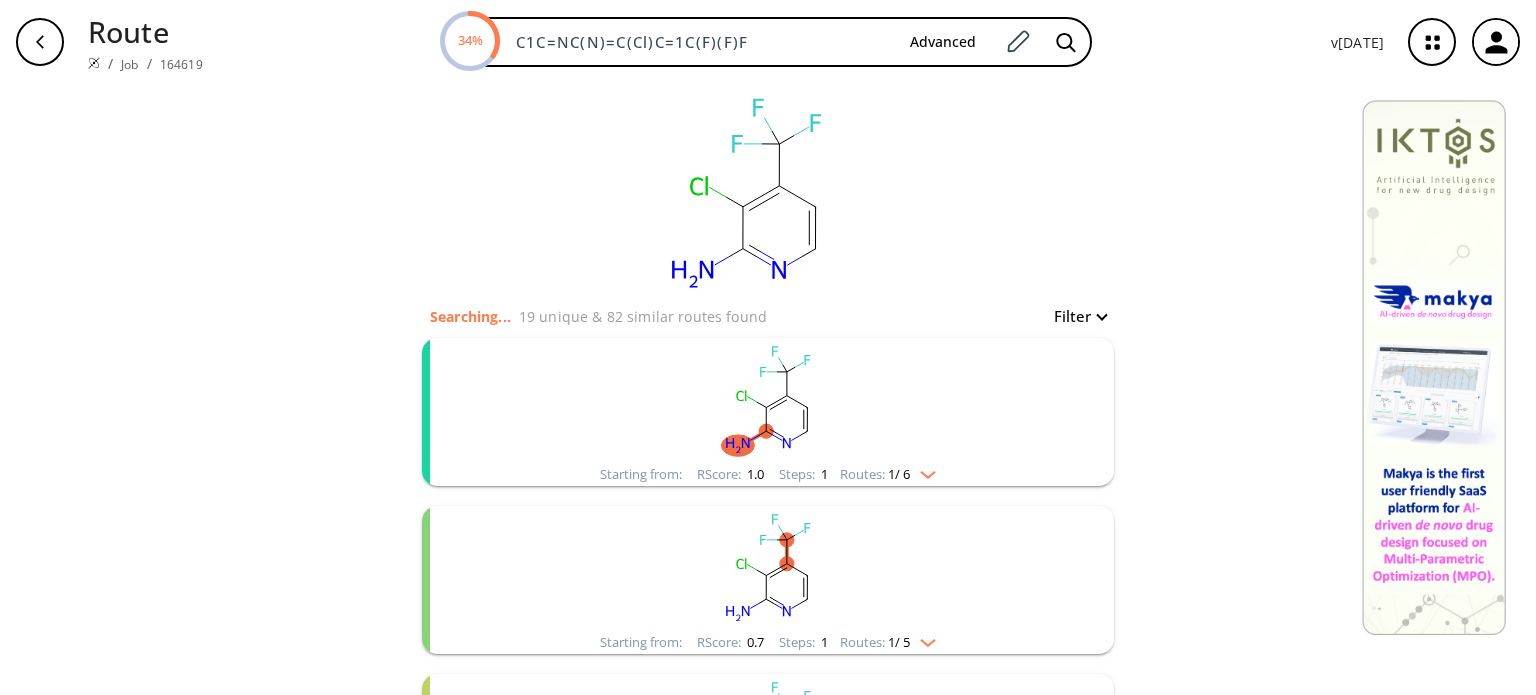 click at bounding box center [923, 471] 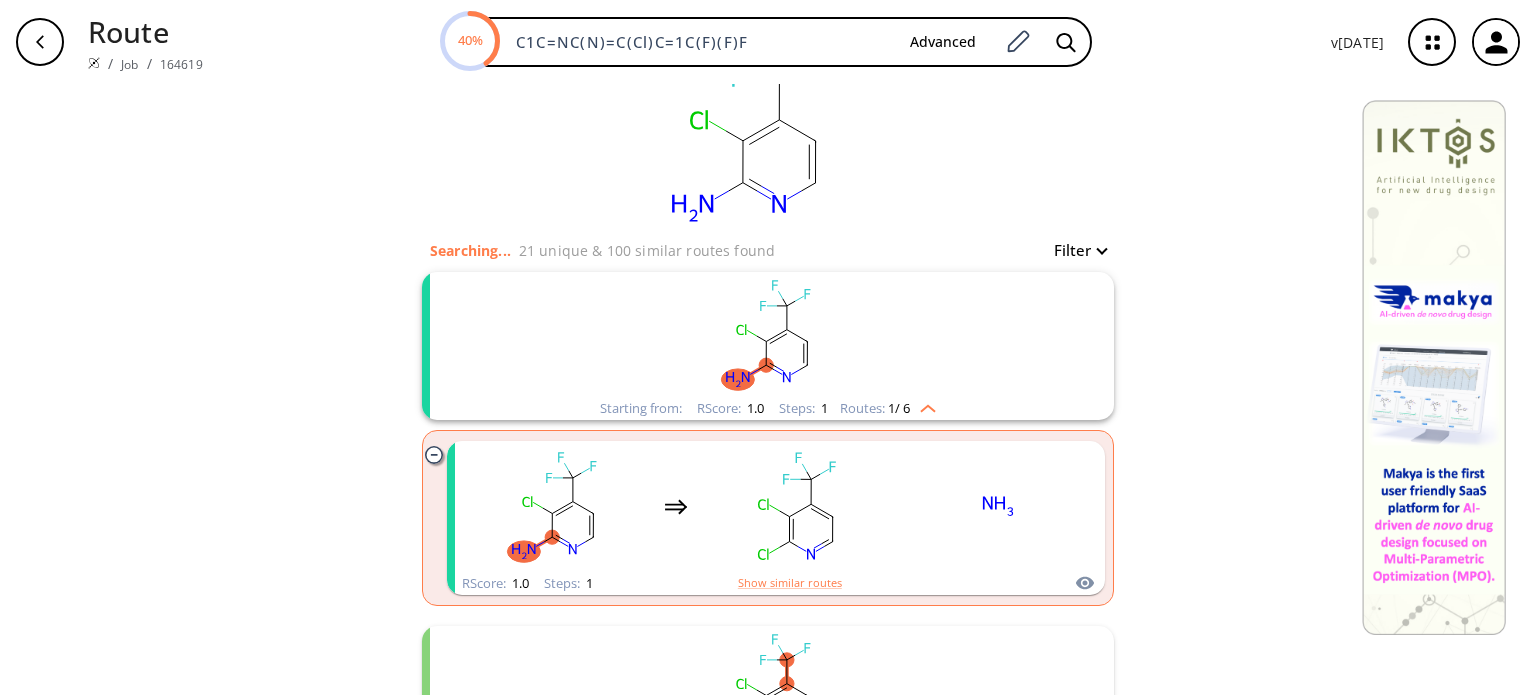 scroll, scrollTop: 100, scrollLeft: 0, axis: vertical 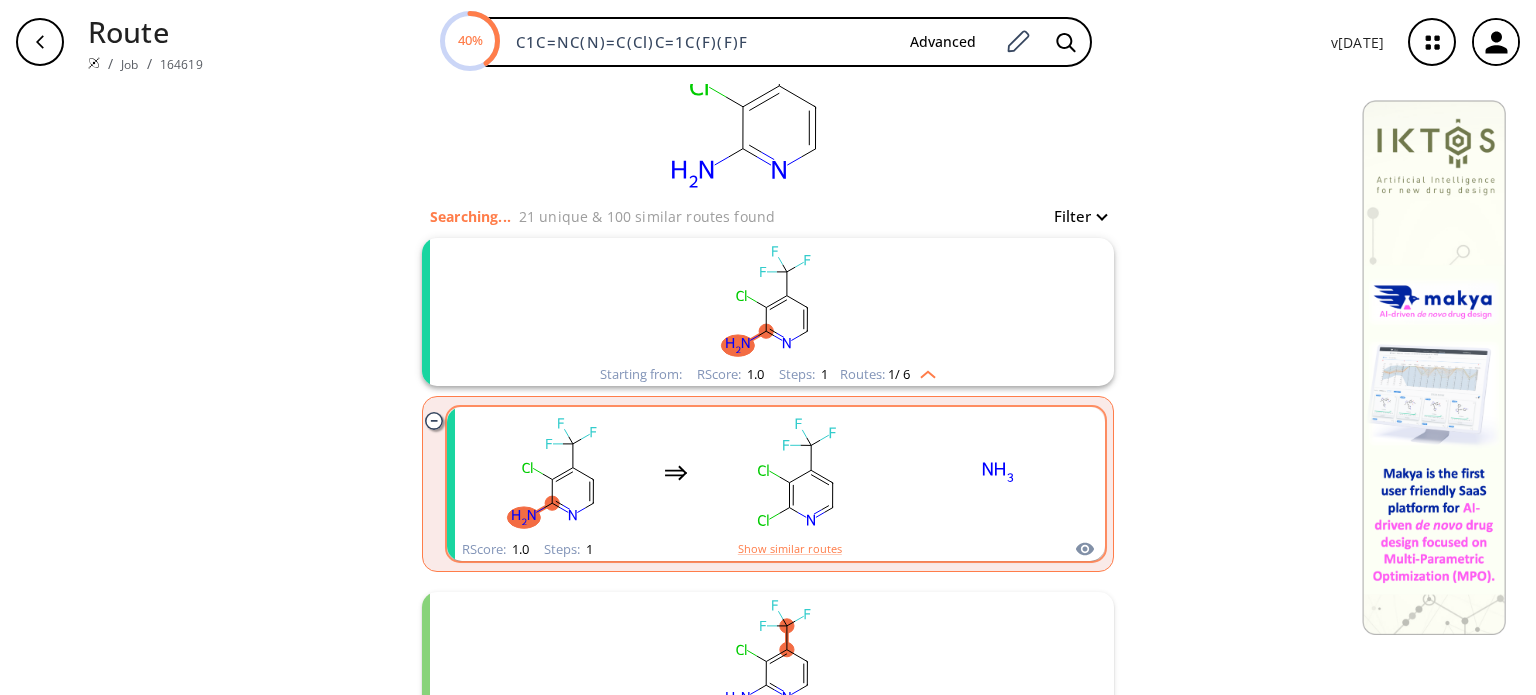 click 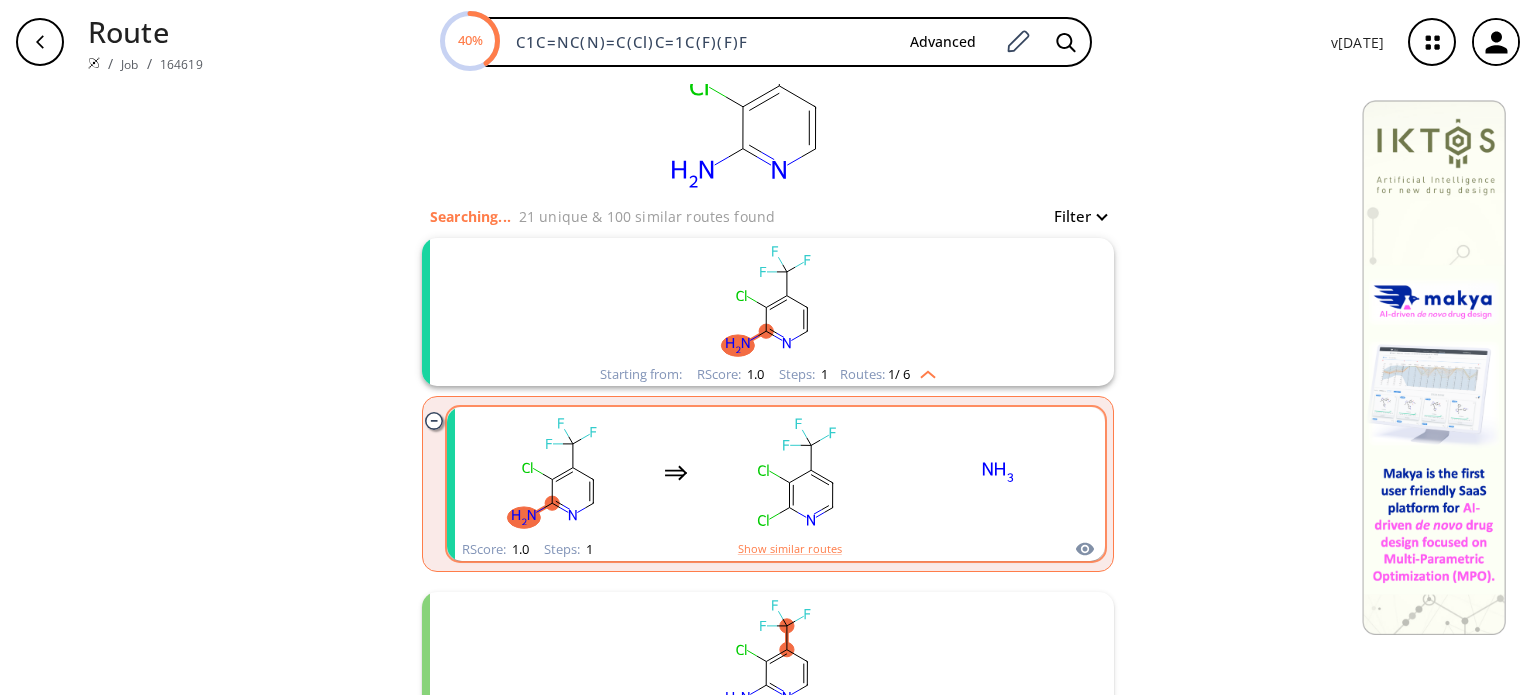 scroll, scrollTop: 0, scrollLeft: 0, axis: both 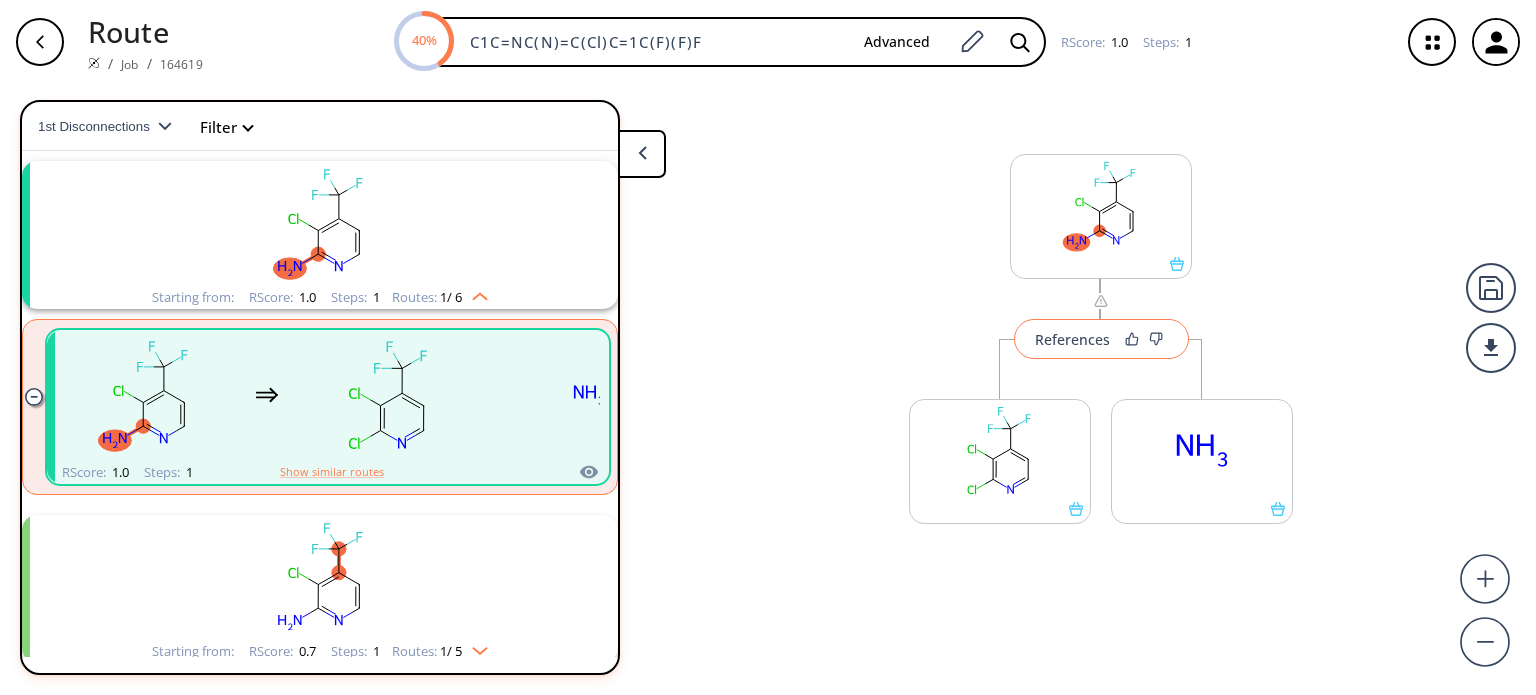 click on "References" at bounding box center (1072, 339) 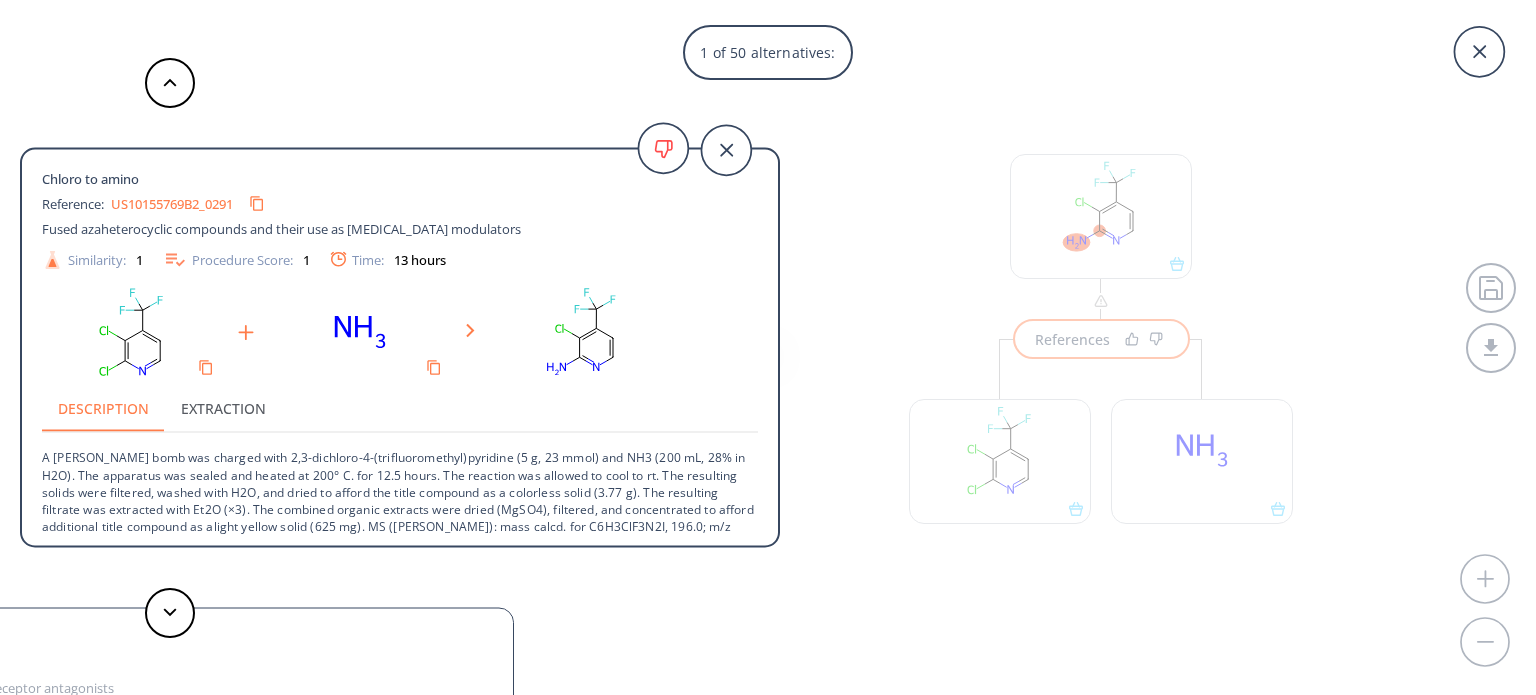 click on "1 of 50 alternatives: Chloro to amino Reference: US10155769B2_0291 Fused azaheterocyclic compounds and their use as [MEDICAL_DATA] modulators Similarity: 1 Procedure Score: 1  Time: 13 hours  Description Extraction A [PERSON_NAME] bomb was charged with 2,3-dichloro-4-(trifluoromethyl)pyridine (5 g, 23 mmol) and NH3 (200 mL, 28% in H2O). The apparatus was sealed and heated at 200° C. for 12.5 hours. The reaction was allowed to cool to rt. The resulting solids were filtered, washed with H2O, and dried to afford the title compound as a colorless solid (3.77 g). The resulting filtrate was extracted with Et2O (×3). The combined organic extracts were dried (MgSO4), filtered, and concentrated to afford additional title compound as alight yellow solid (625 mg). MS ([PERSON_NAME]): mass calcd. for C6H3ClF3N2I, 196.0; m/z found, 197.0 [M+H]+. 1H NMR (400 MHz, CDCl3) δ 8.11 (d, J=5.2 Hz, 1H), 6.92 (d, J=5.1 Hz, 1H), 5.18 (s, 2H). Chloro to amino Reference: US09550786B2_0241 4-fluoropiperidine [MEDICAL_DATA] receptor antagonists Similarity: 0.43" at bounding box center [768, 347] 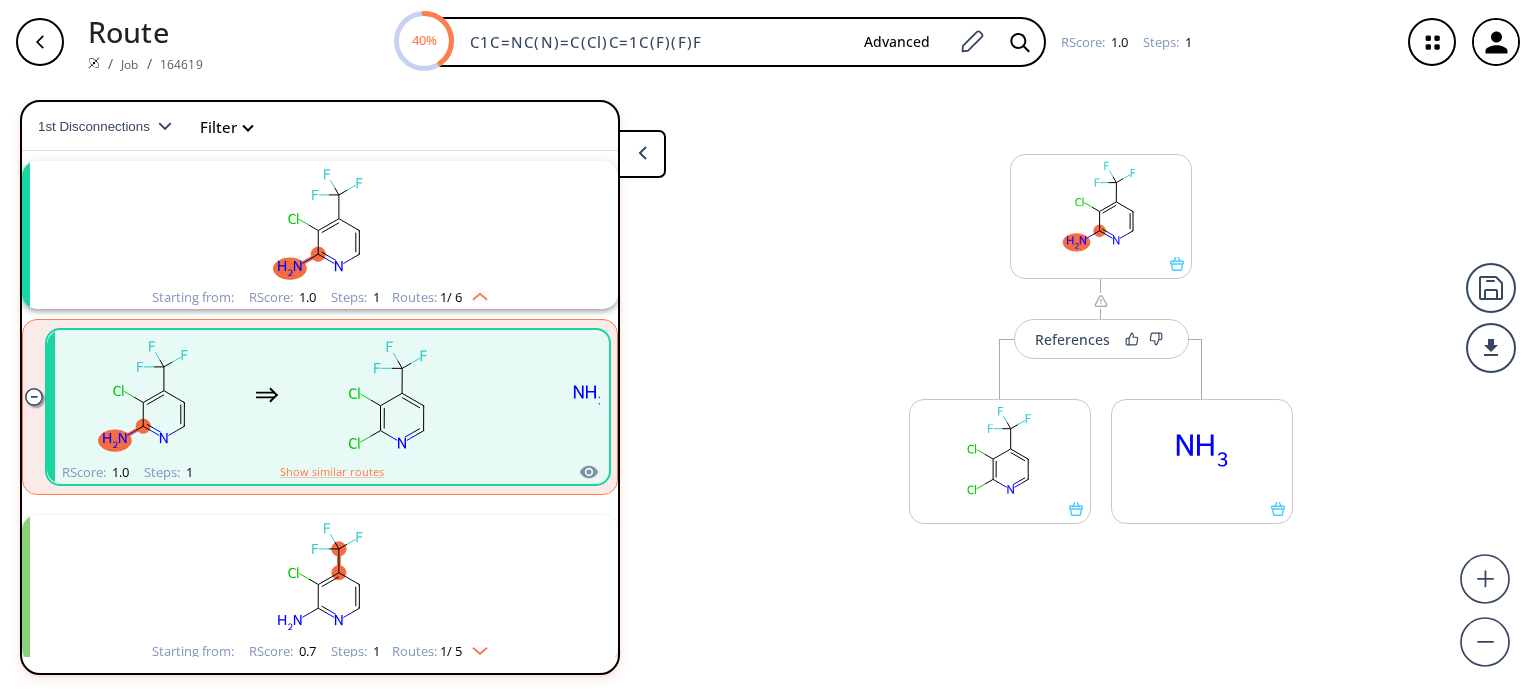 click 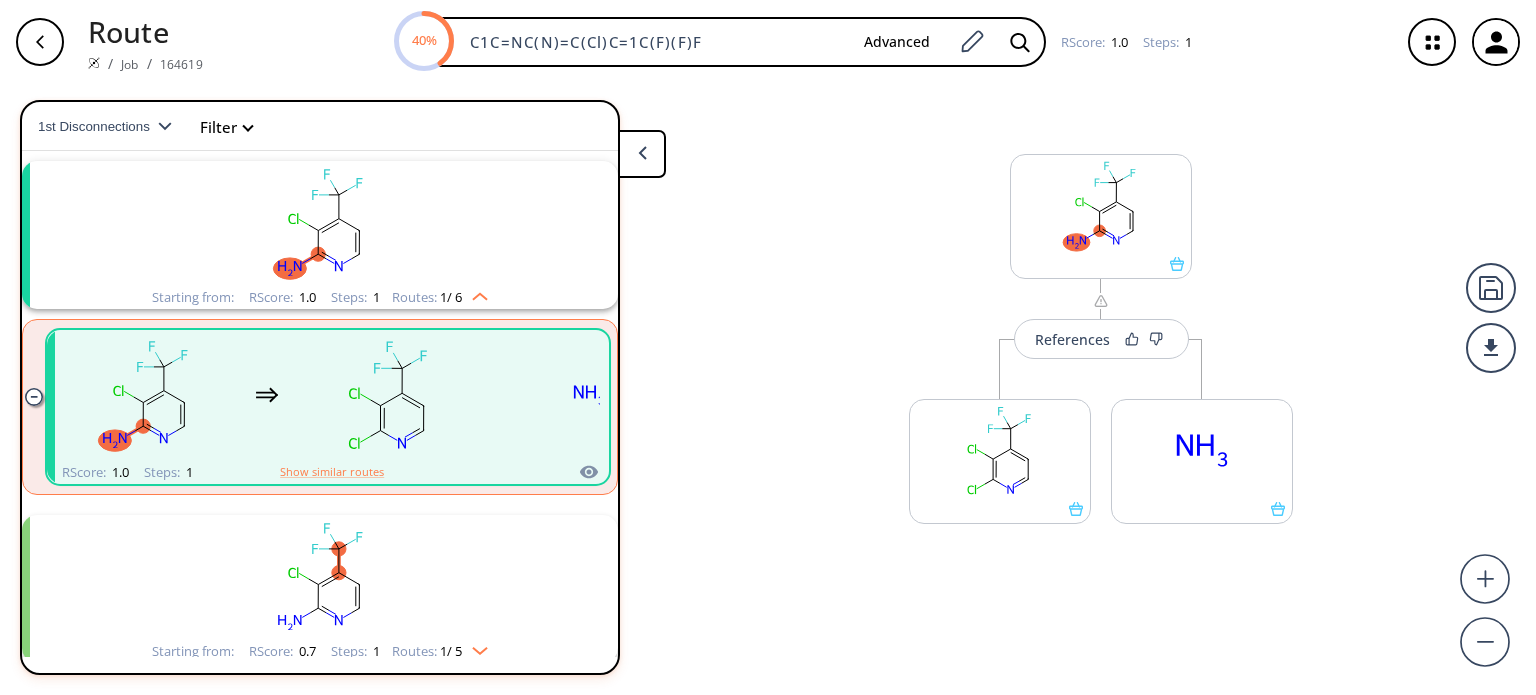 scroll, scrollTop: 0, scrollLeft: 0, axis: both 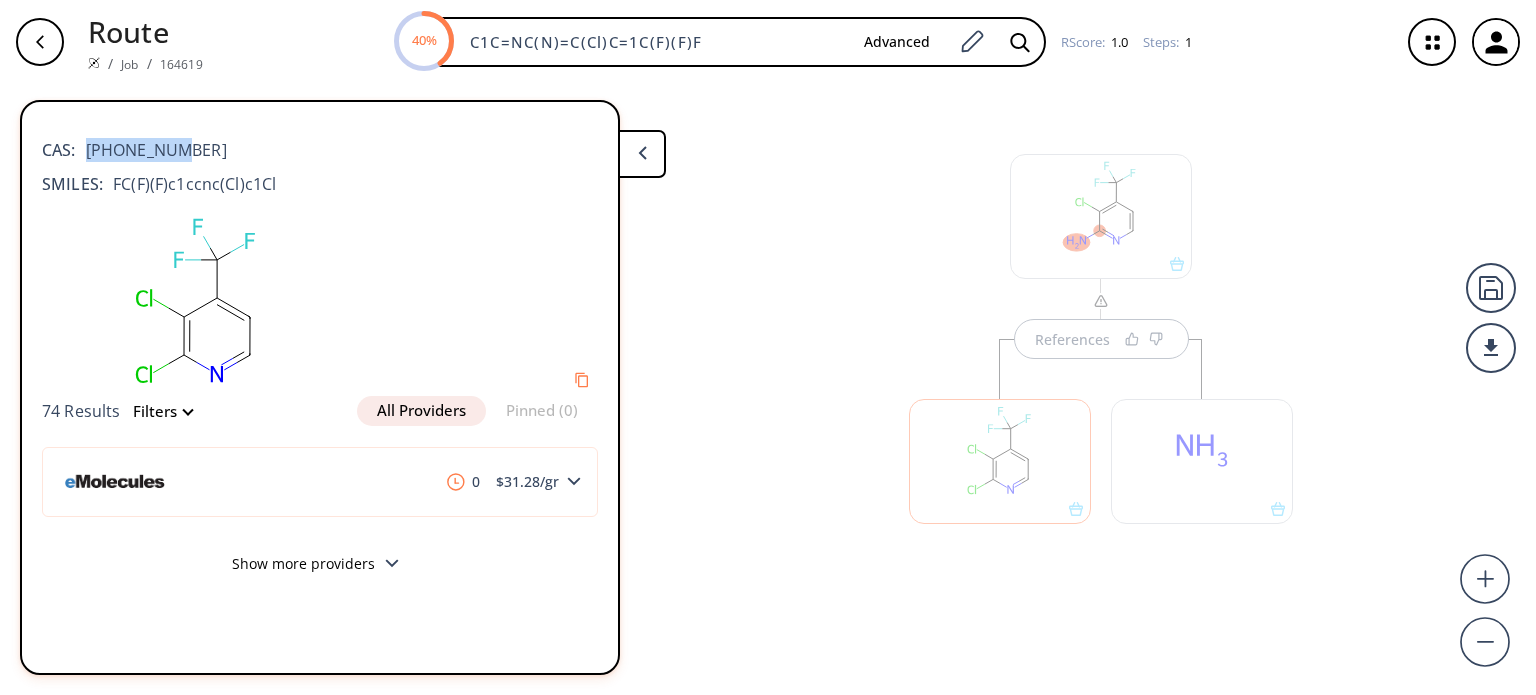 drag, startPoint x: 216, startPoint y: 151, endPoint x: 83, endPoint y: 153, distance: 133.01503 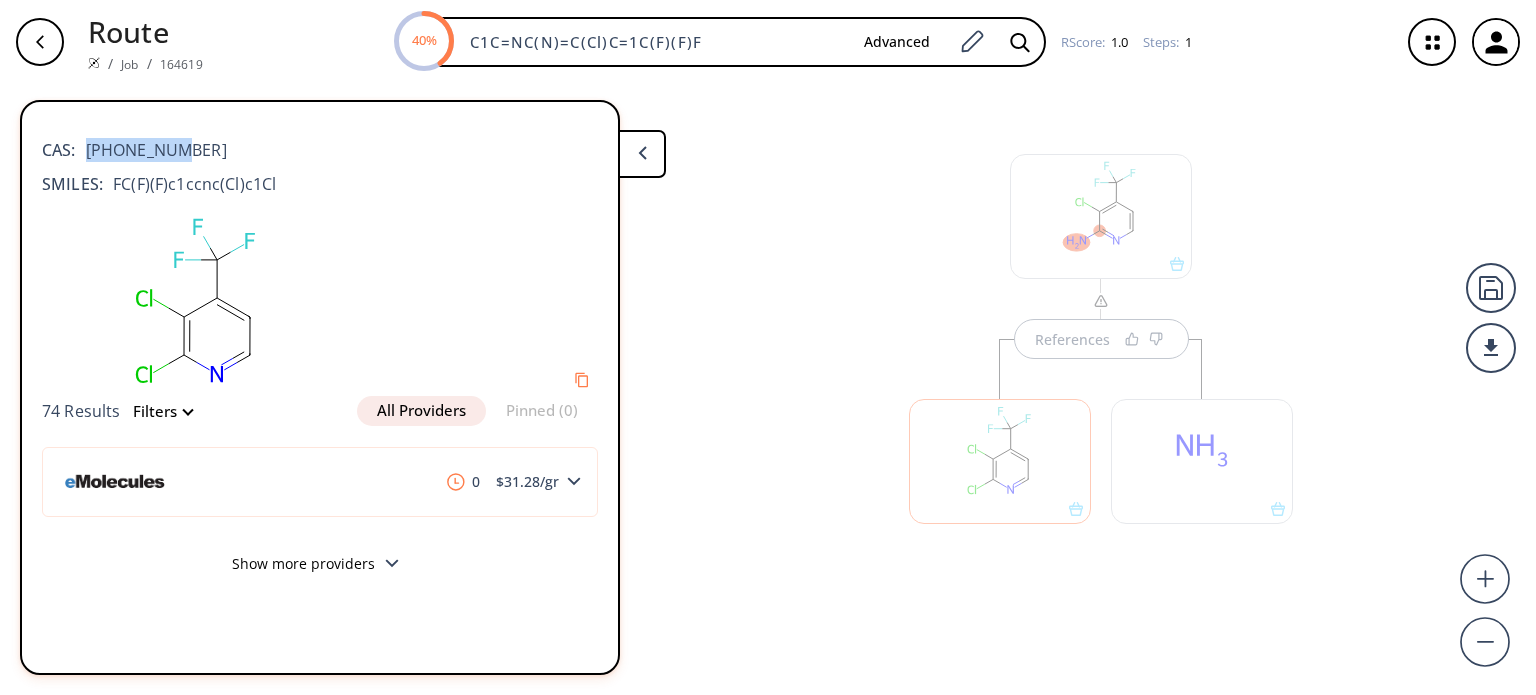 click on "CAS: [PHONE_NUMBER]" at bounding box center [320, 140] 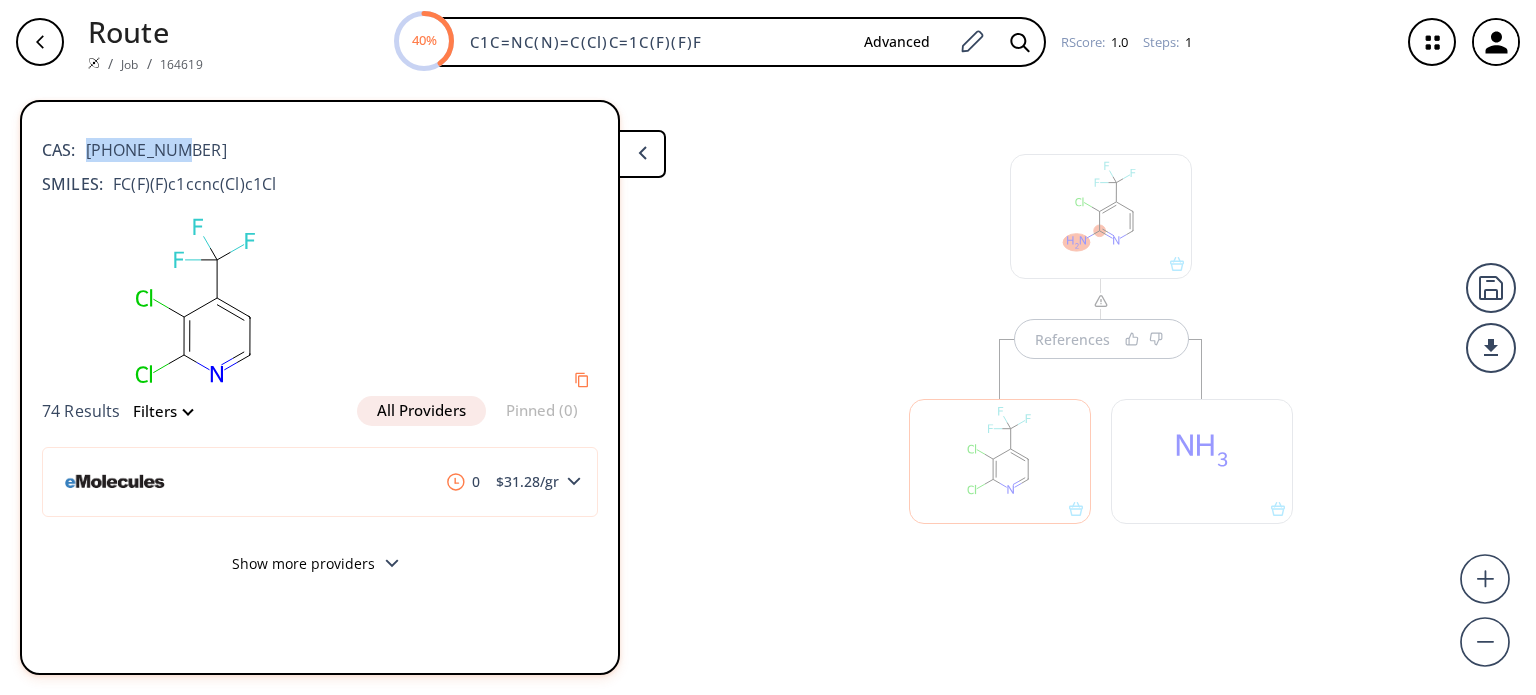 copy on "[PHONE_NUMBER]" 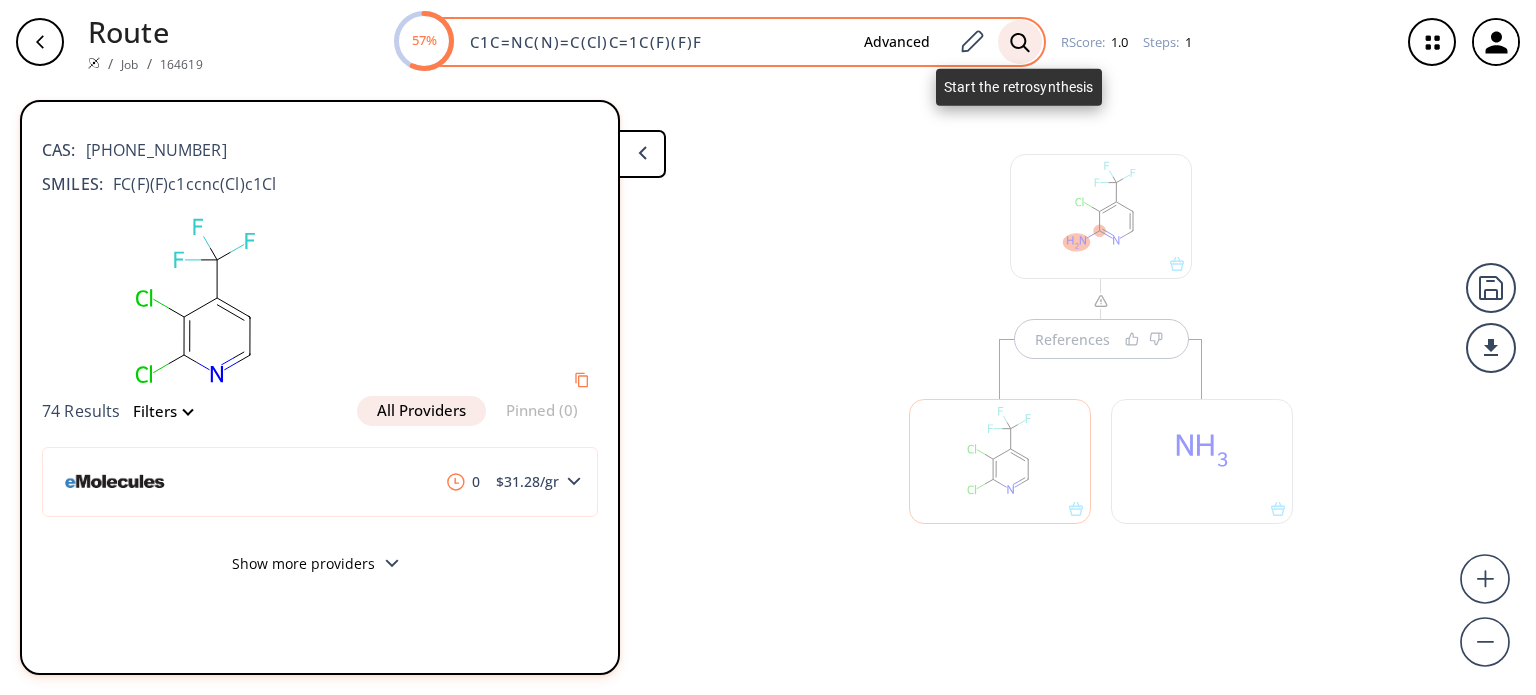 click 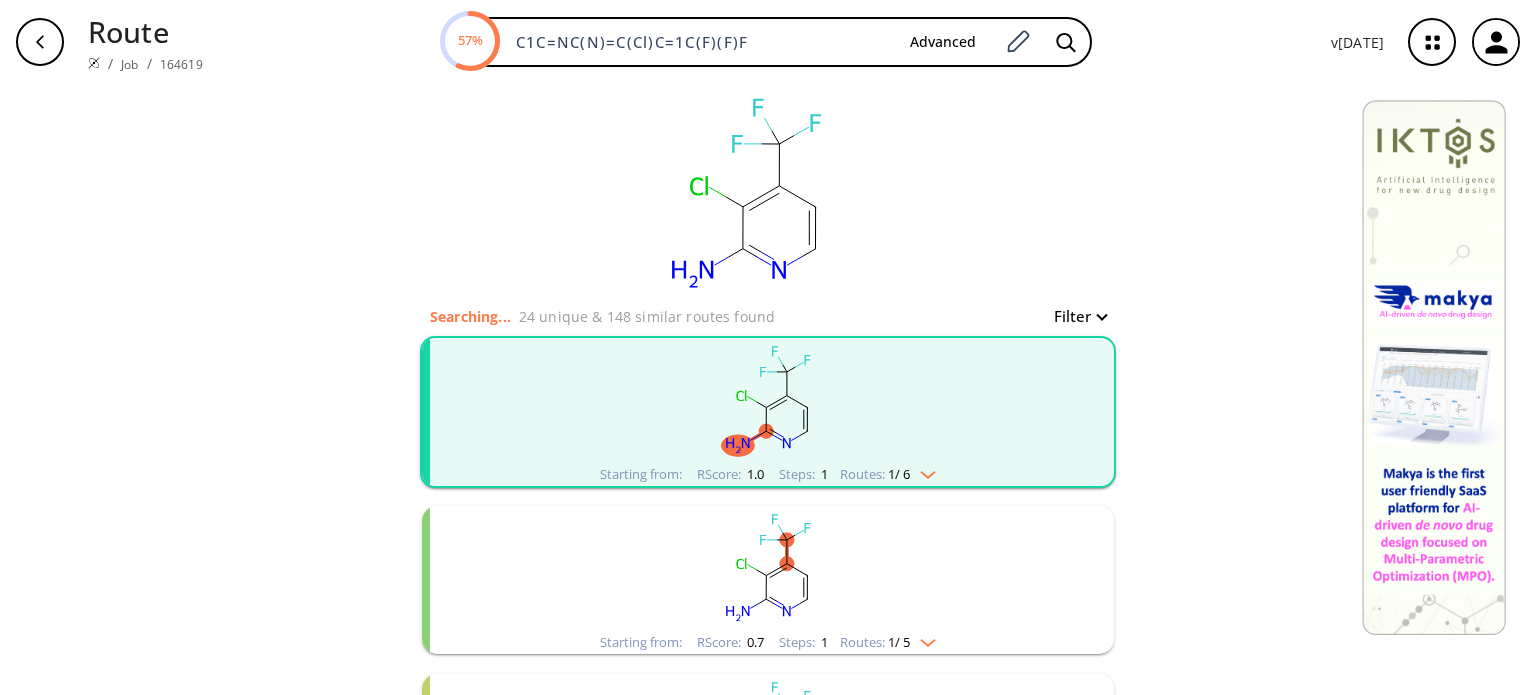 click at bounding box center (923, 639) 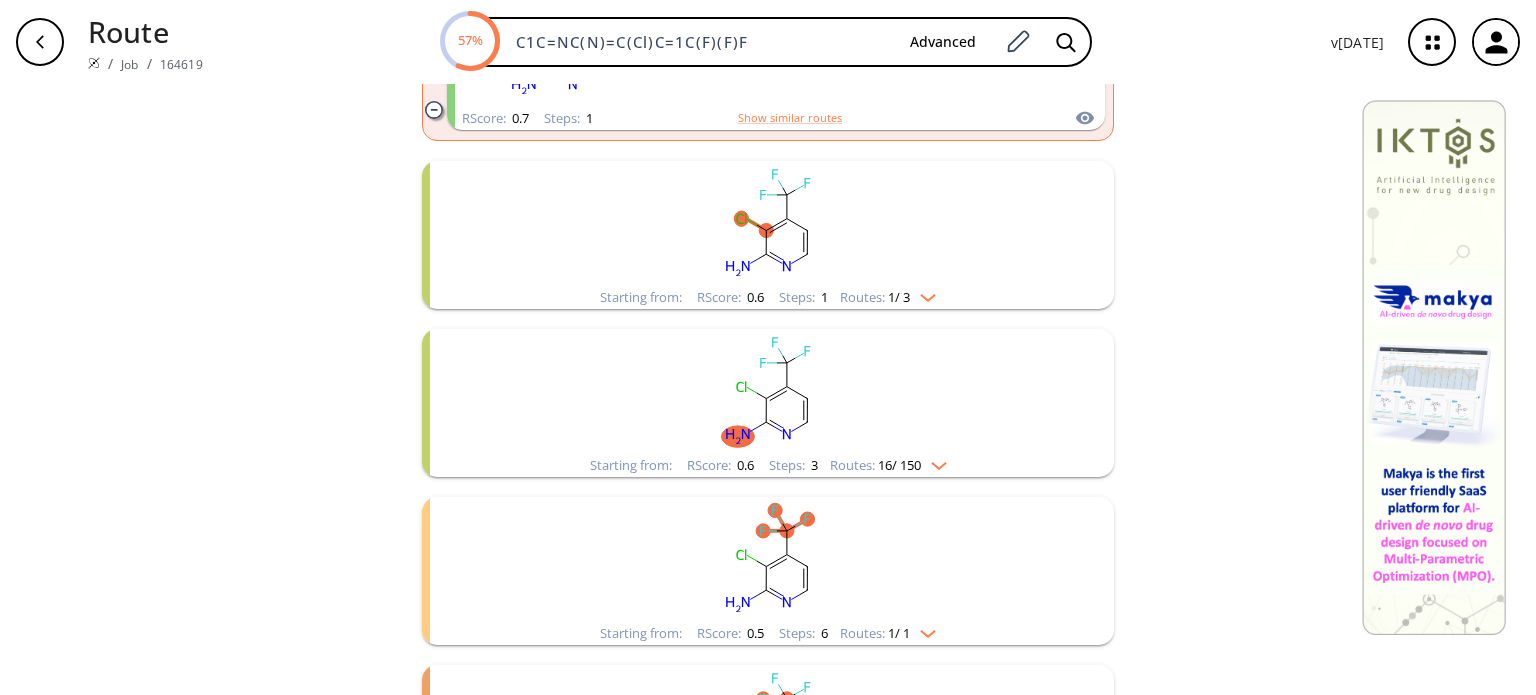scroll, scrollTop: 700, scrollLeft: 0, axis: vertical 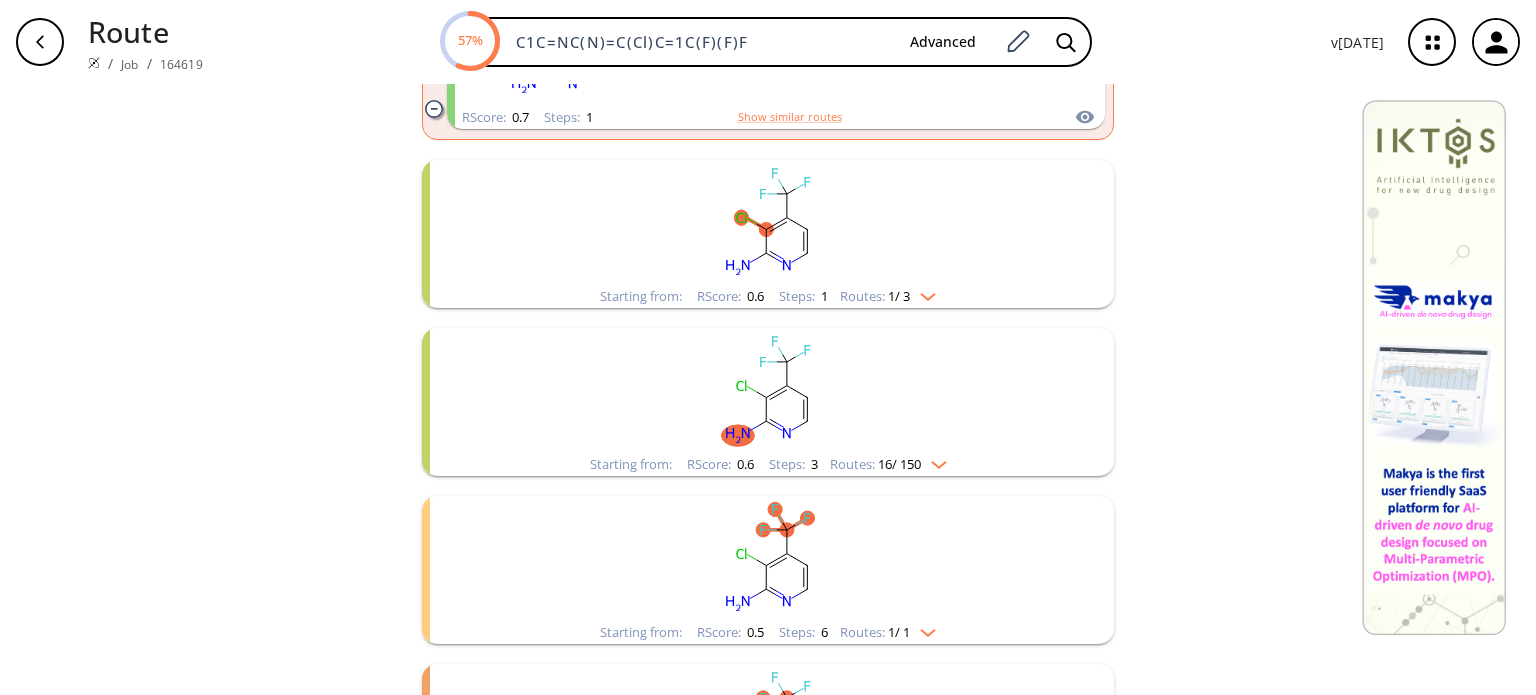 click on "Starting from: RScore :   0.6   Steps :   1   Routes:   1  / 3" at bounding box center (768, 296) 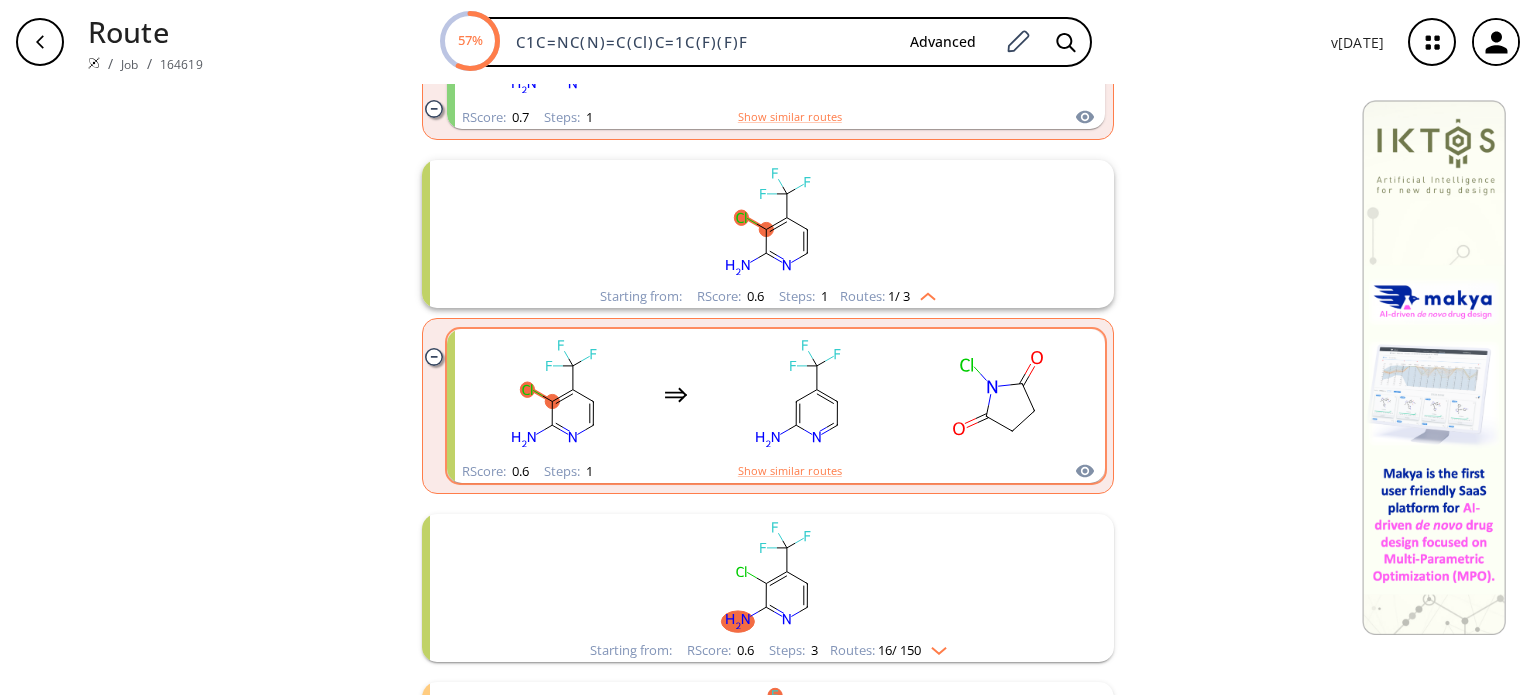 click 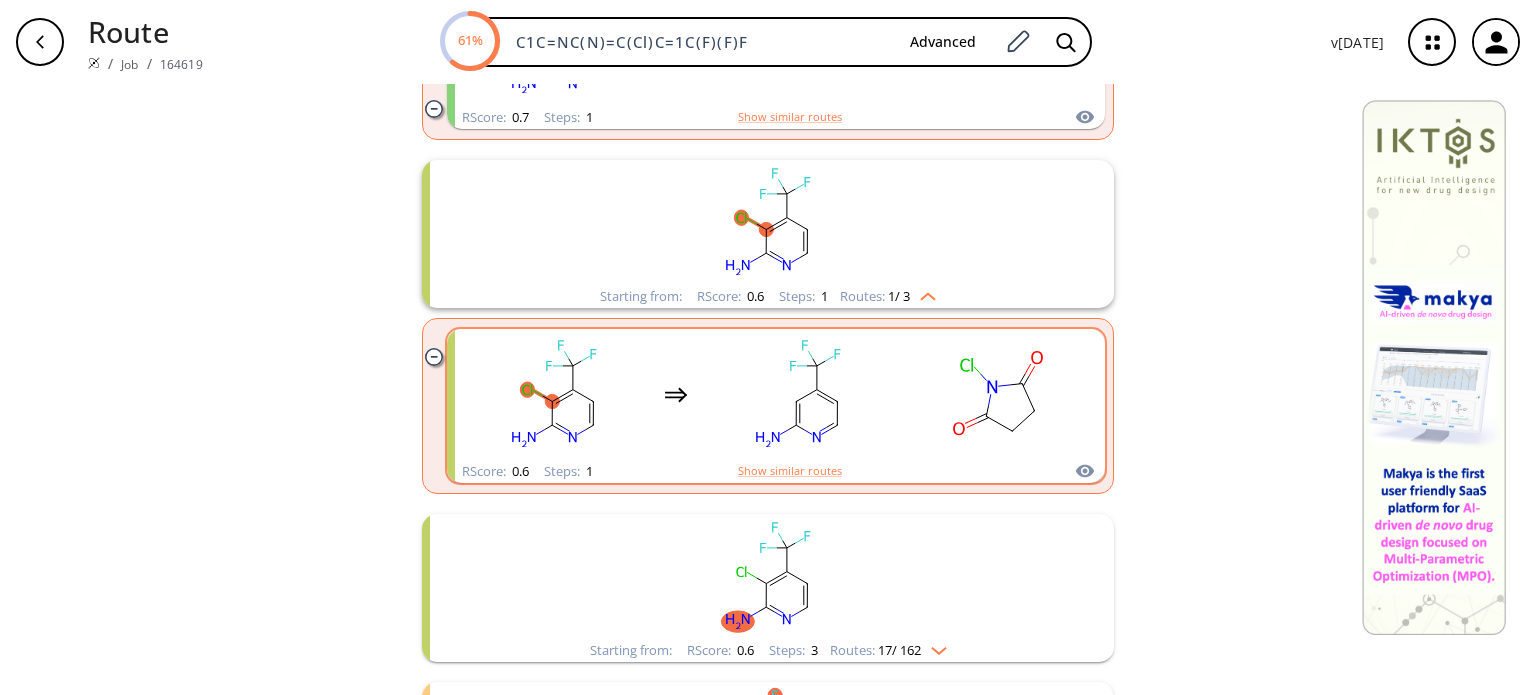 scroll, scrollTop: 0, scrollLeft: 0, axis: both 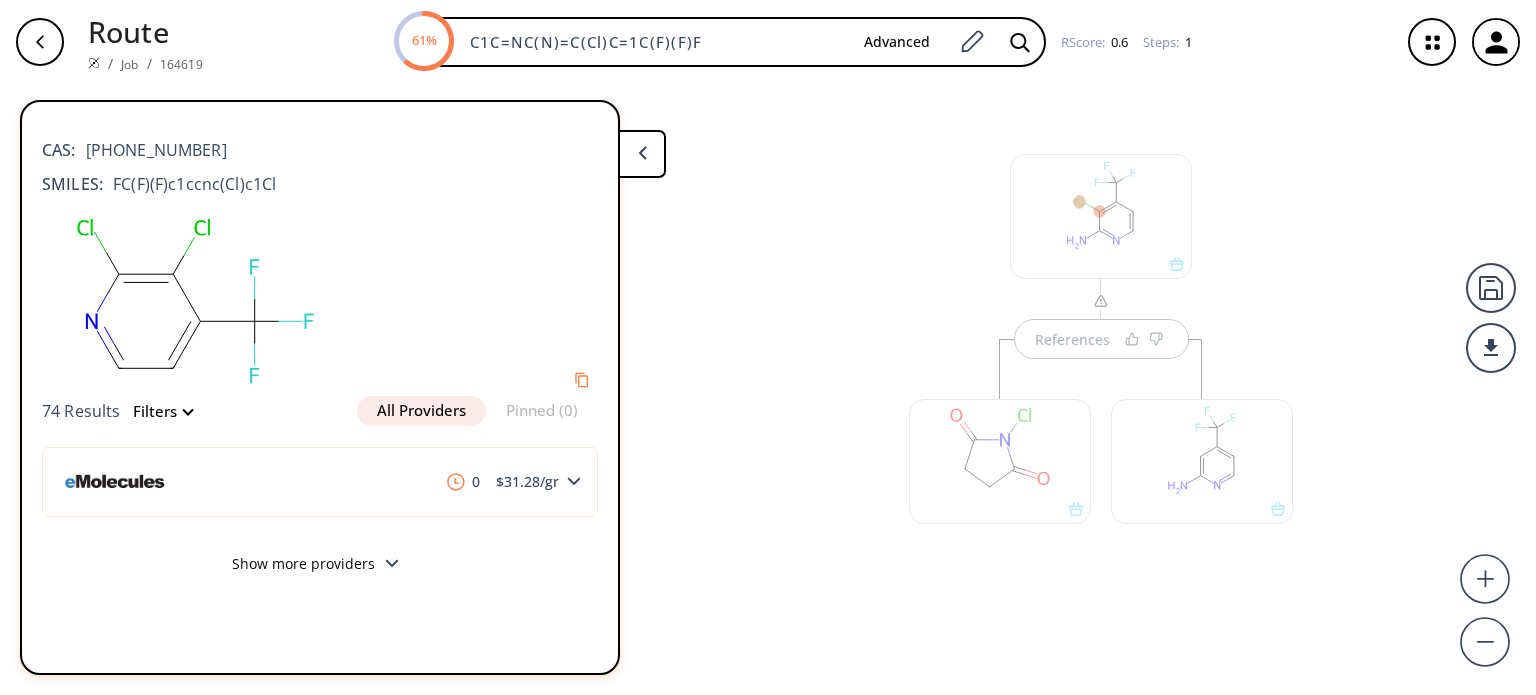 click at bounding box center (1000, 451) 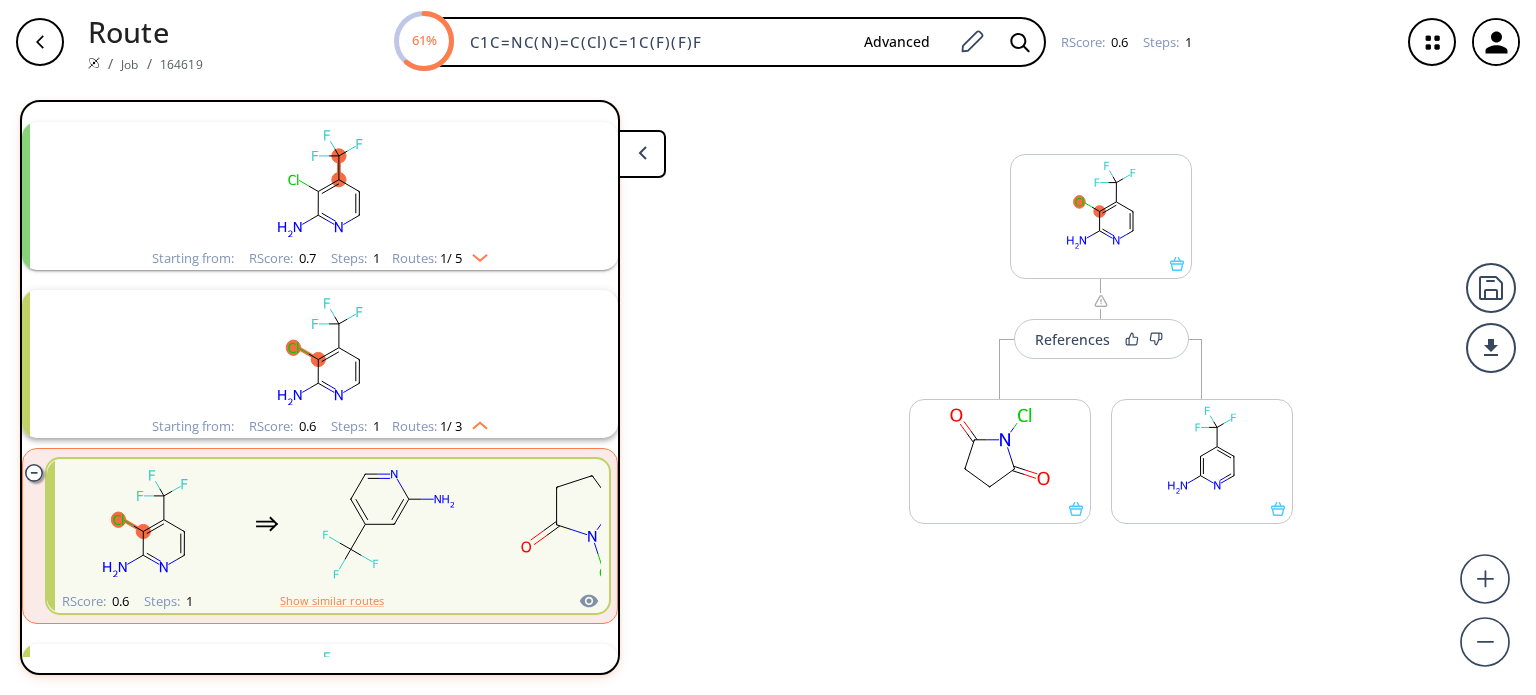 scroll, scrollTop: 380, scrollLeft: 0, axis: vertical 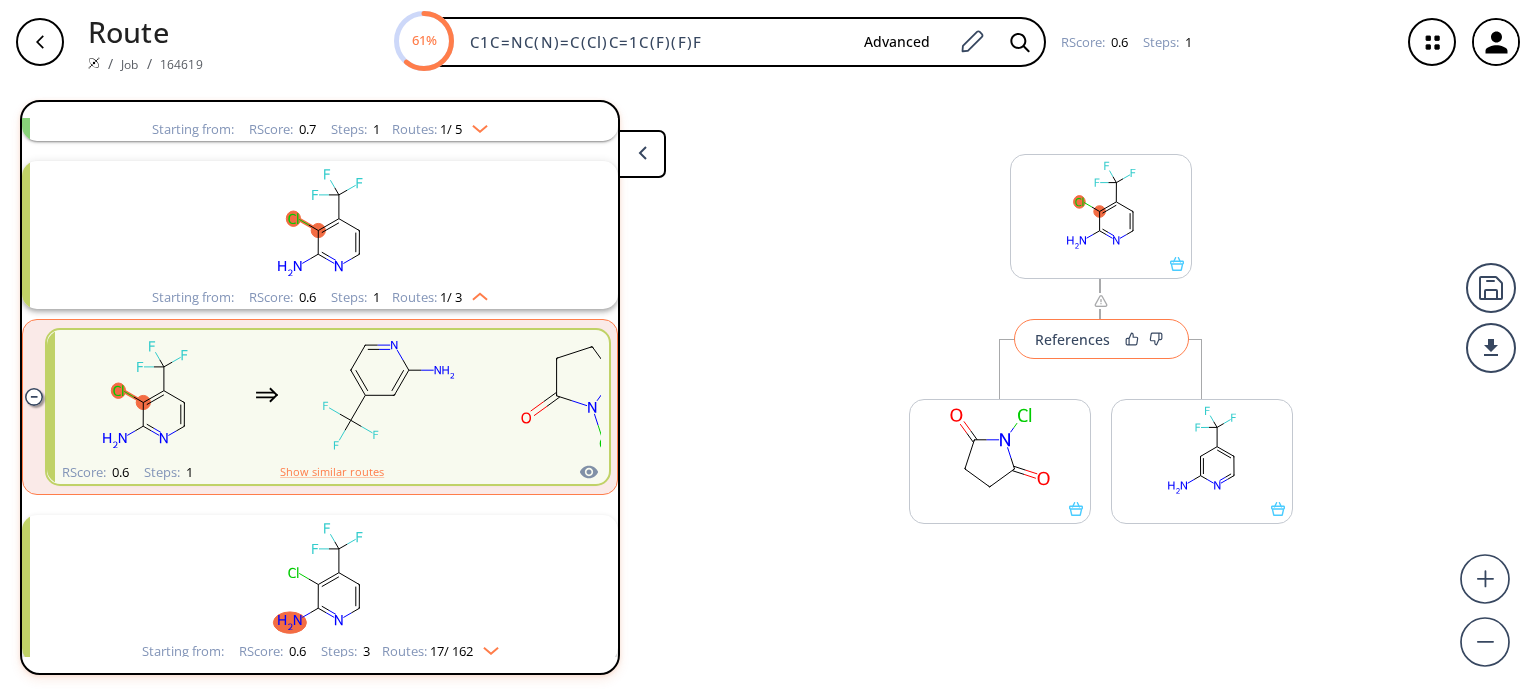 click on "References" at bounding box center (1072, 339) 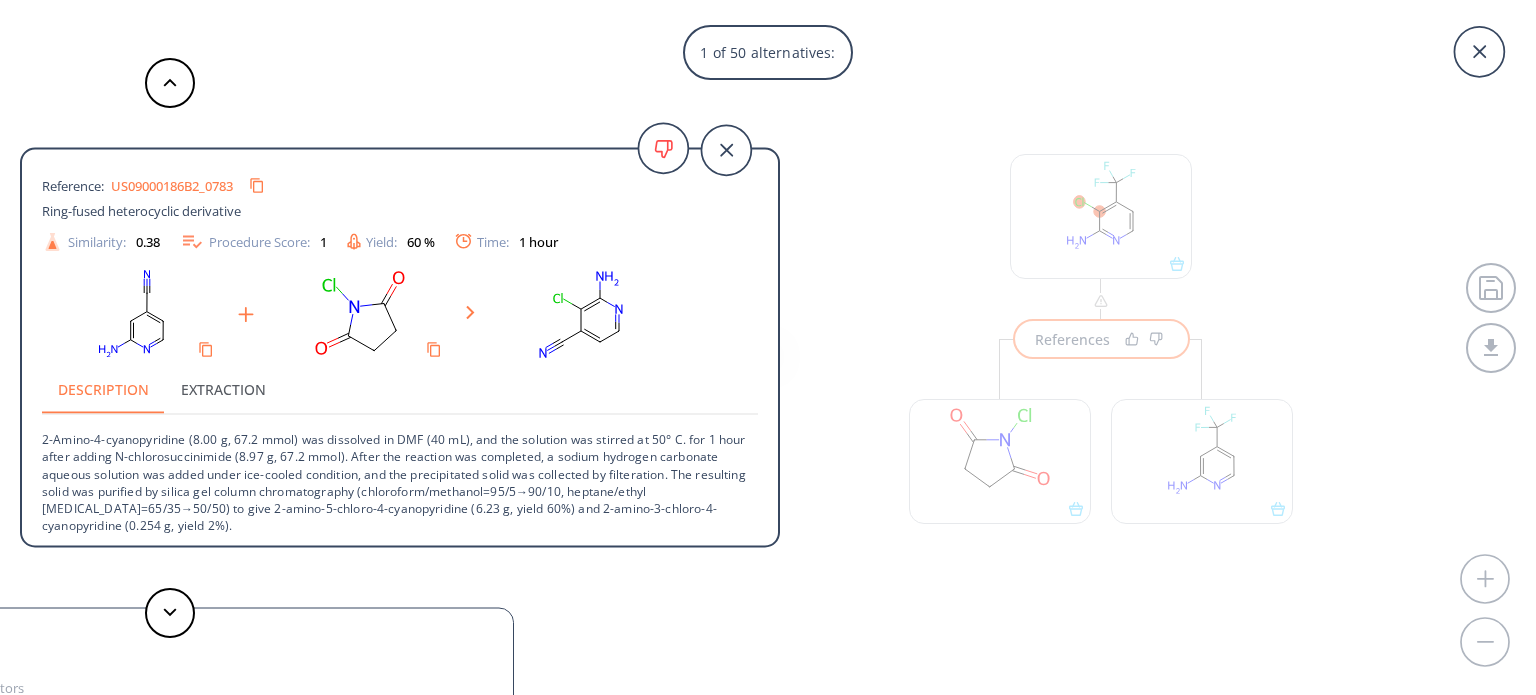 click on "1 of 50 alternatives: Reference: US09000186B2_0783 Ring-fused heterocyclic derivative Similarity: 0.38 Procedure Score: 1  Yield:   60 %  Time: 1 hour  Description Extraction 2-Amino-4-cyanopyridine (8.00 g, 67.2 mmol) was dissolved in DMF (40 mL), and the solution was stirred at 50° C. for 1 hour after adding N-chlorosuccinimide (8.97 g, 67.2 mmol). After the reaction was completed, a sodium hydrogen carbonate aqueous solution was added under ice-cooled condition, and the precipitated solid was collected by filteration. The resulting solid was purified by silica gel column chromatography (chloroform/methanol=95/5→90/10, heptane/ethyl [MEDICAL_DATA]=65/35→50/50) to give 2-amino-5-chloro-4-cyanopyridine (6.23 g, yield 60%) and 2-amino-3-chloro-4-cyanopyridine (0.254 g, yield 2%). Chlorination Reference: US11505536B2_0767 Dihydroorotate dehydrogenase inhibitors Similarity: 0.38 Procedure Score: 1  Yield:   15 %  Time: 2 hours  Description Extraction Chlorination Reference: US04755212A Similarity: 0.35 0.25 0.33 1" at bounding box center (768, 347) 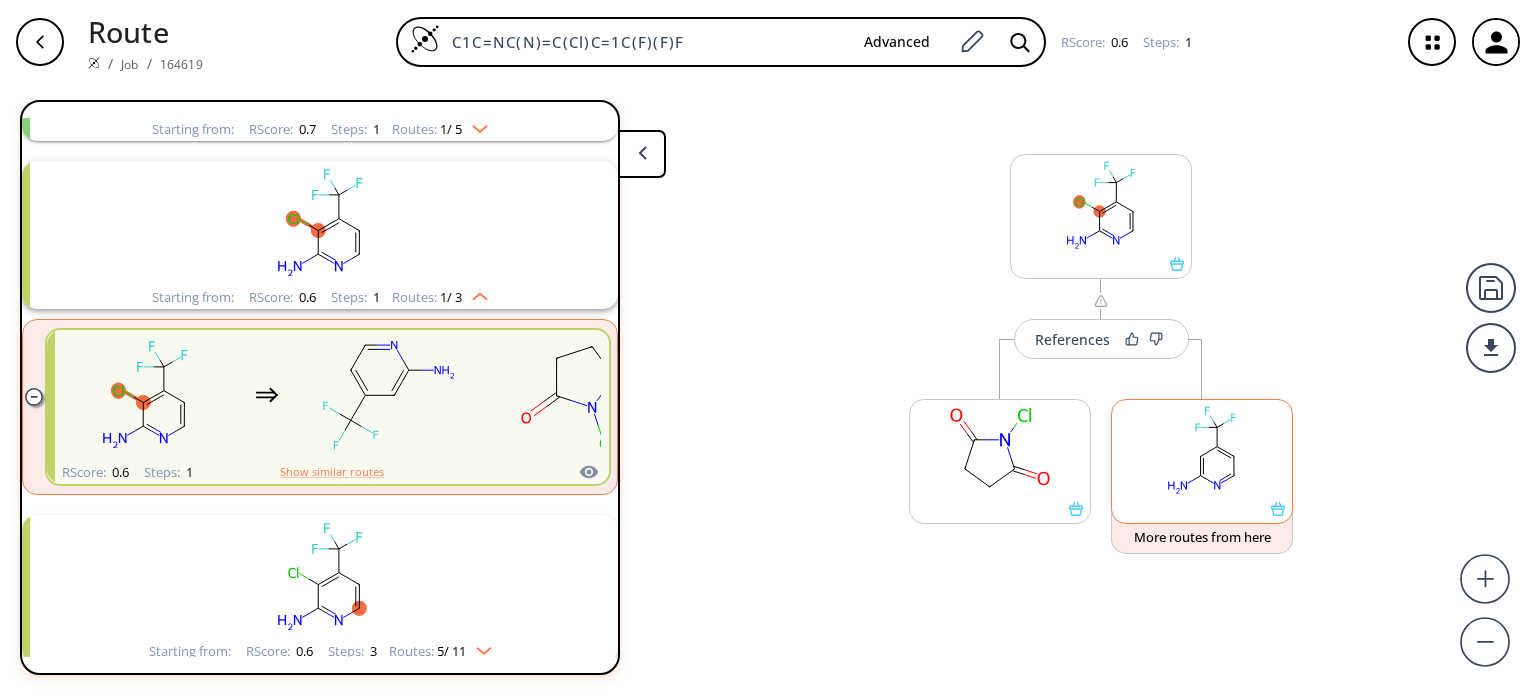 click 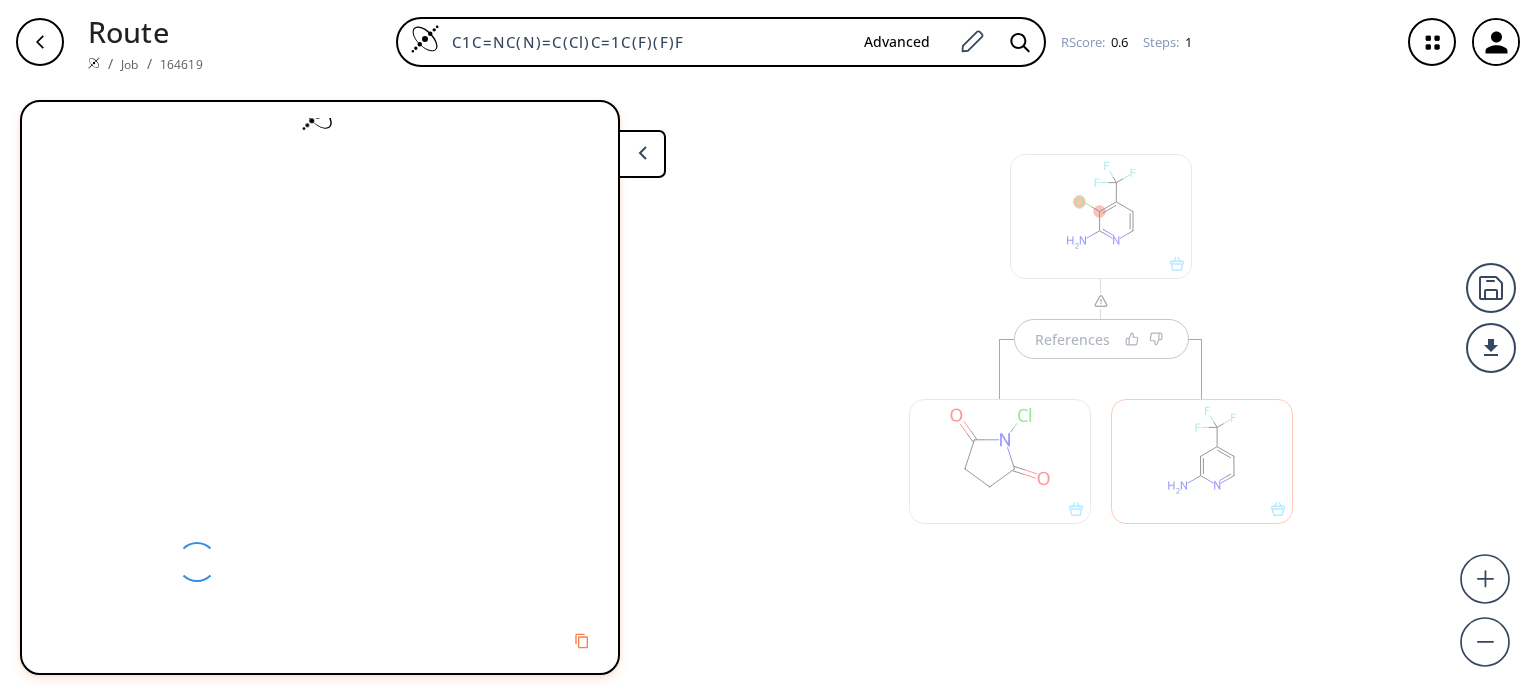 scroll, scrollTop: 0, scrollLeft: 0, axis: both 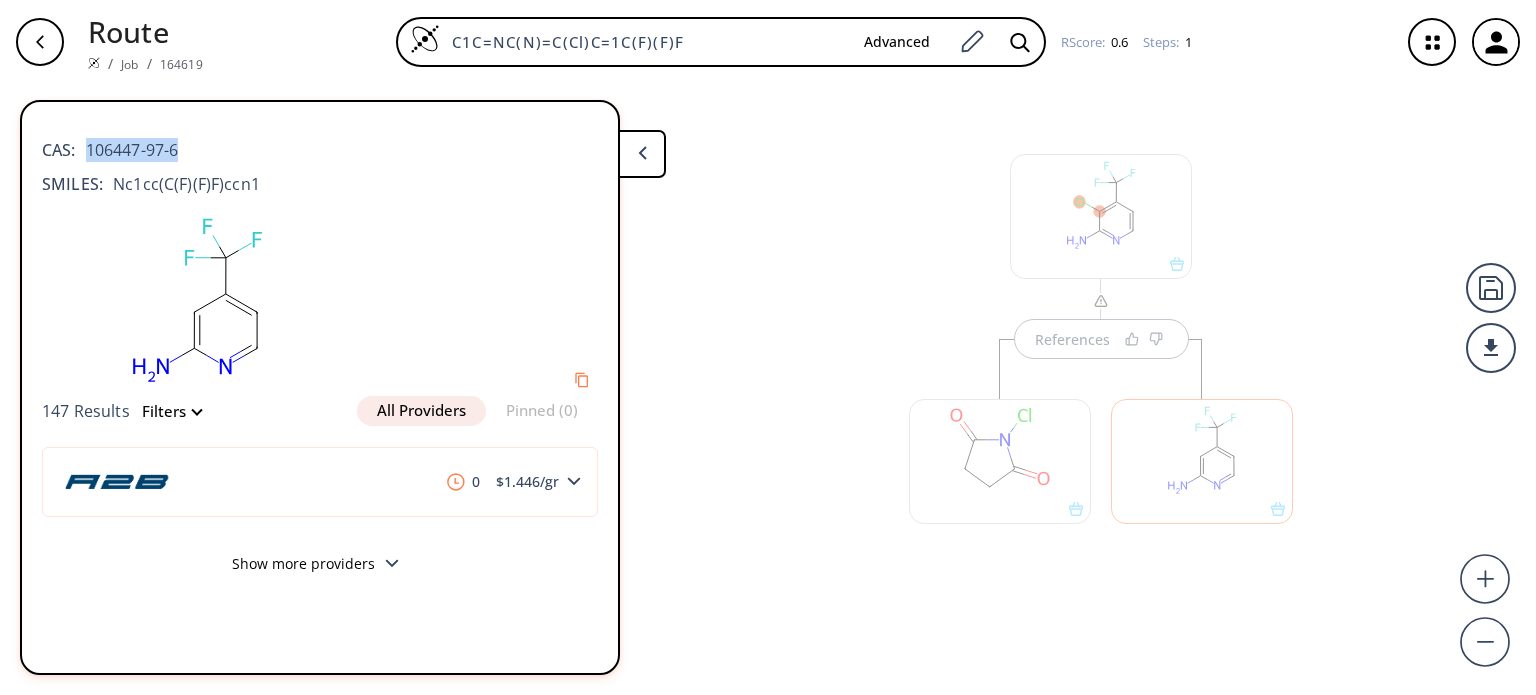 drag, startPoint x: 195, startPoint y: 155, endPoint x: 137, endPoint y: 184, distance: 64.84597 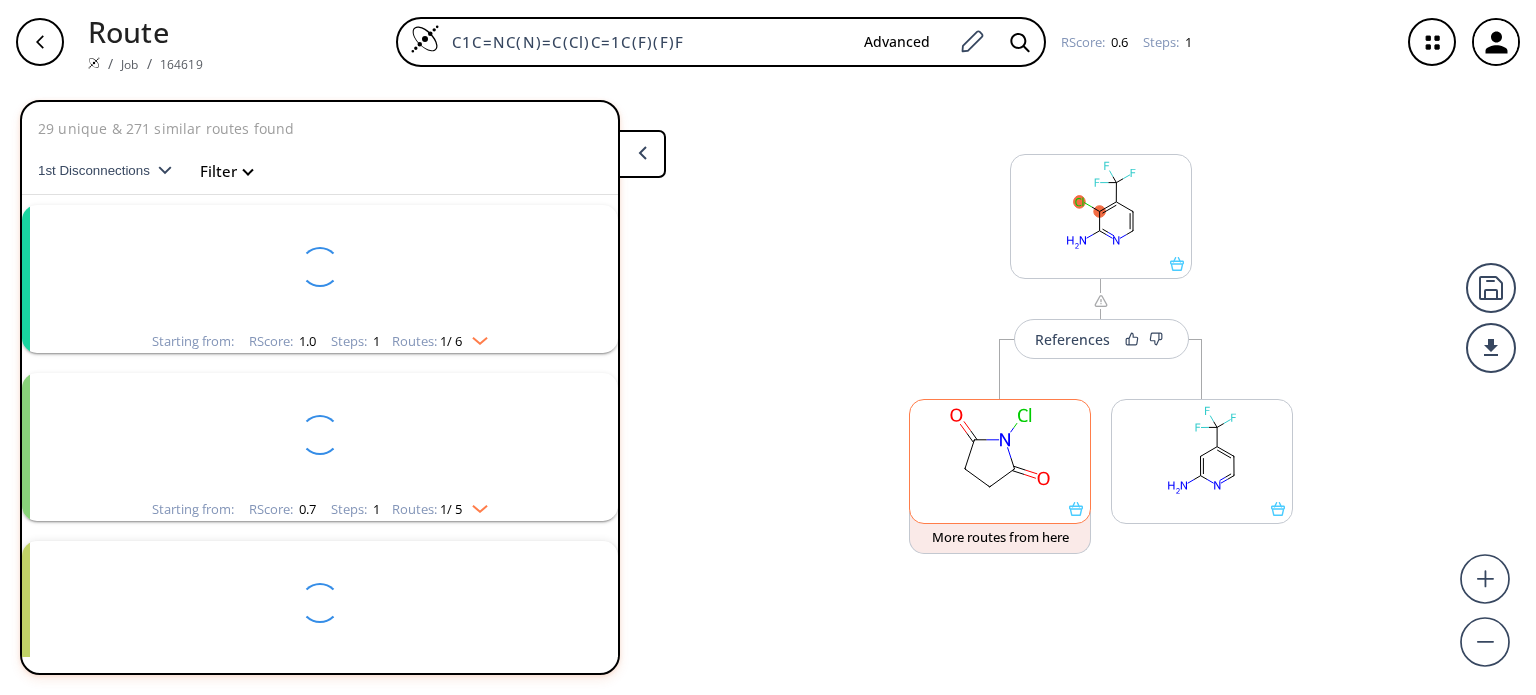 scroll, scrollTop: 380, scrollLeft: 0, axis: vertical 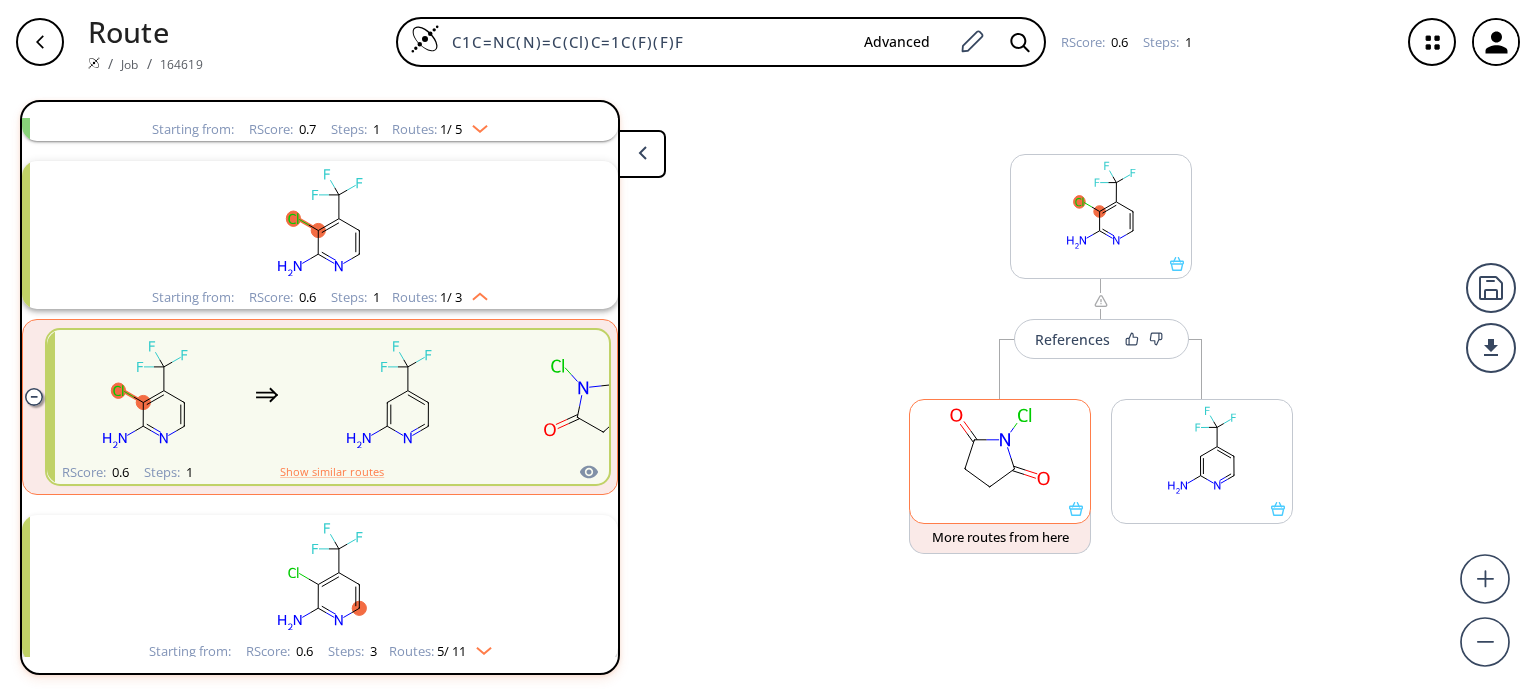 click 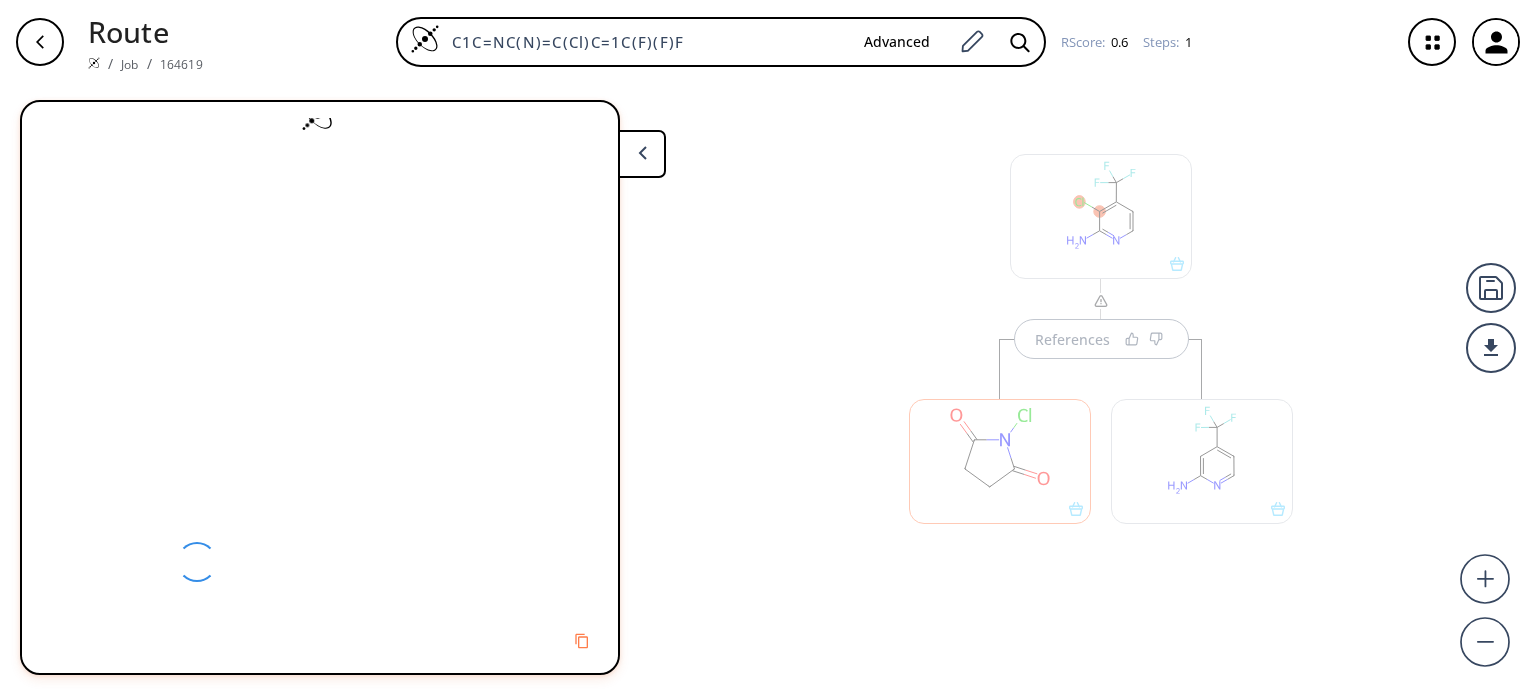 scroll, scrollTop: 0, scrollLeft: 0, axis: both 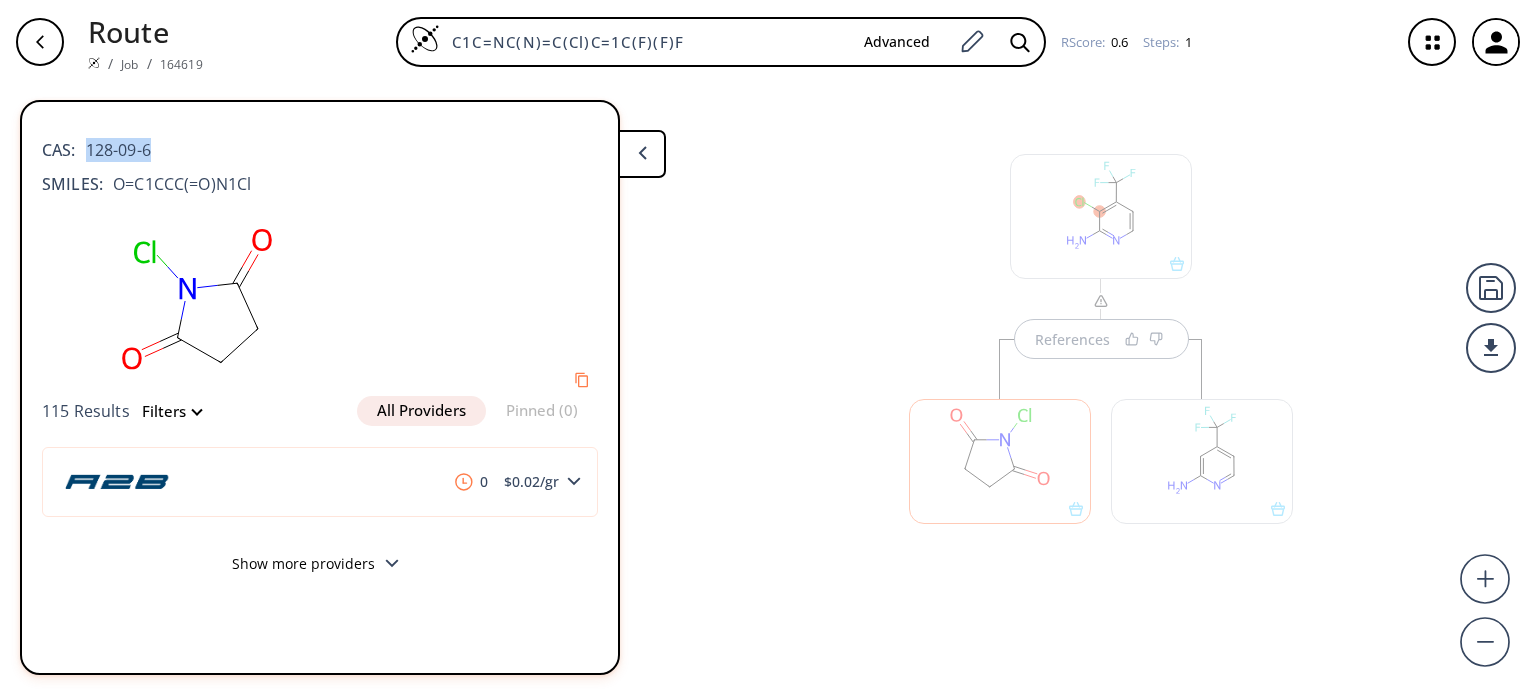 drag, startPoint x: 154, startPoint y: 145, endPoint x: 88, endPoint y: 151, distance: 66.27216 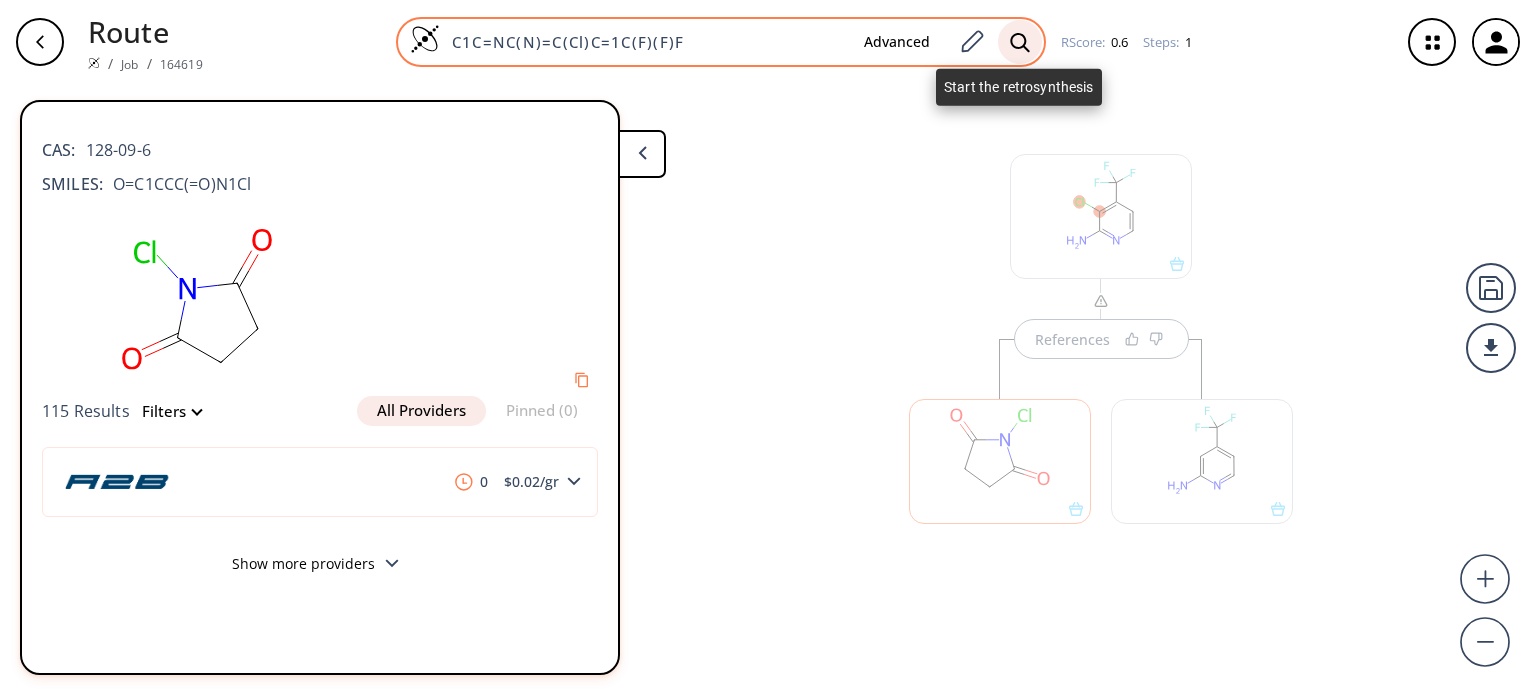 click 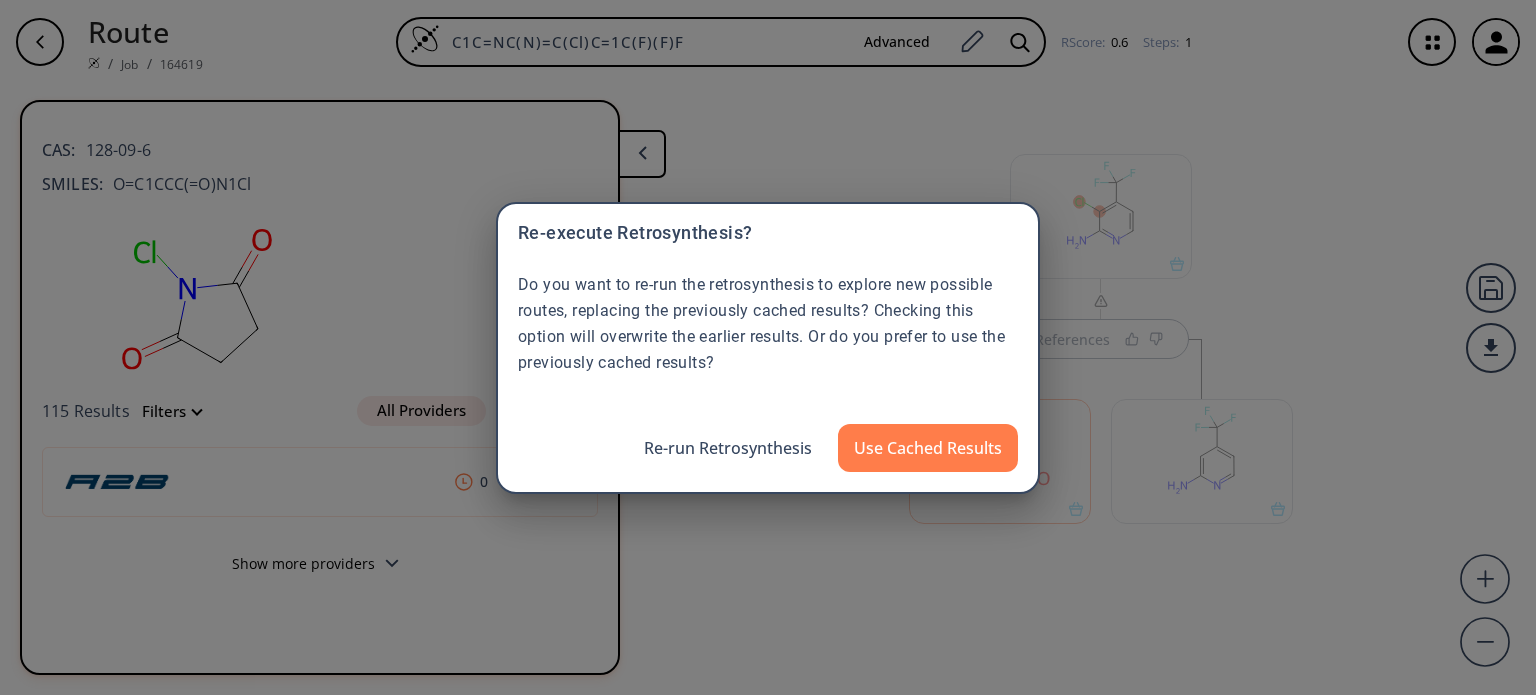 click on "Re-execute Retrosynthesis? Do you want to re-run the retrosynthesis to explore new possible routes, replacing the previously cached results? Checking this option will overwrite the earlier results. Or do you prefer to use the previously cached results? Re-run Retrosynthesis Use Cached Results" at bounding box center (768, 347) 